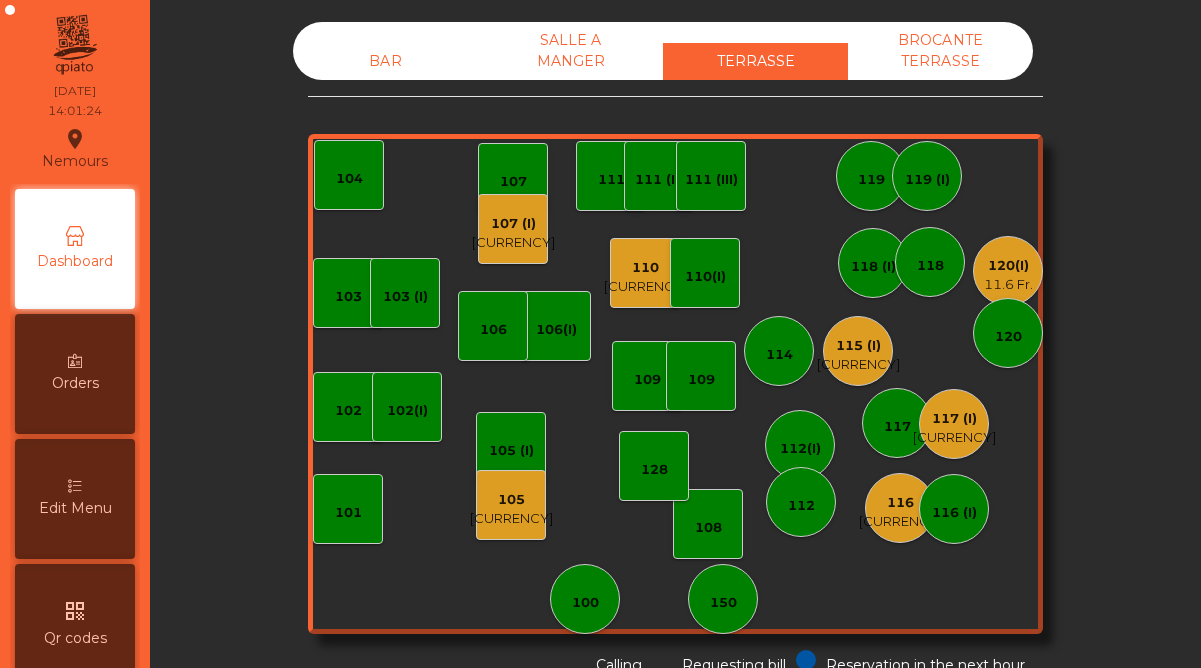 scroll, scrollTop: 0, scrollLeft: 0, axis: both 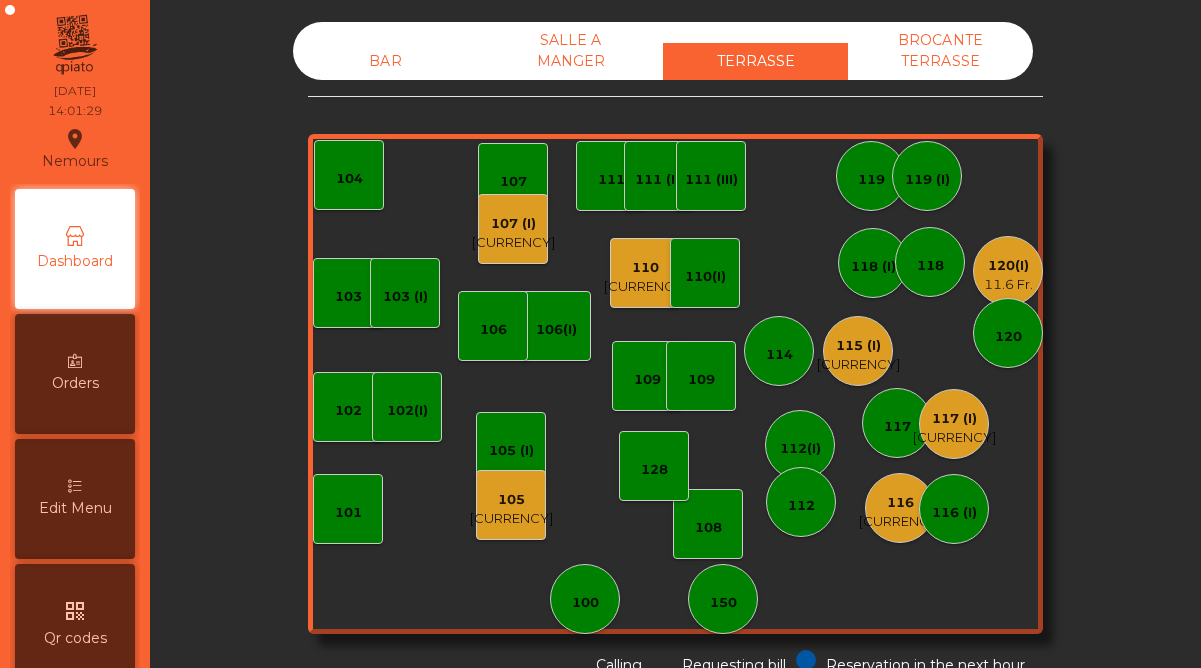 click on "[CURRENCY]" 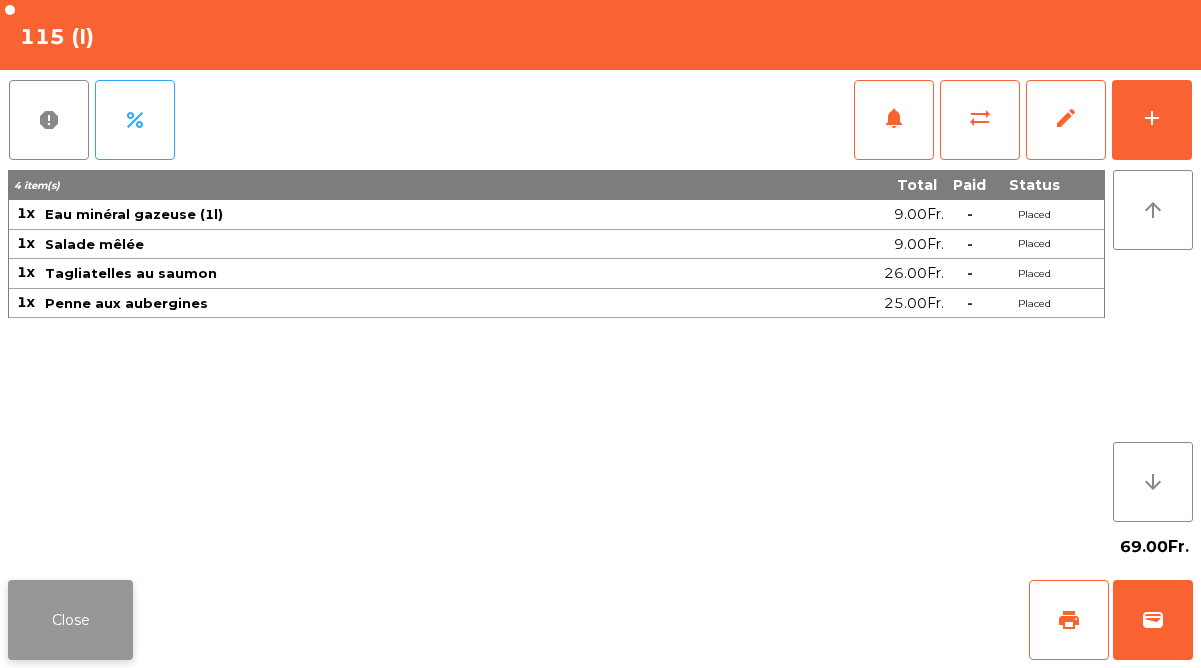 click on "Close" 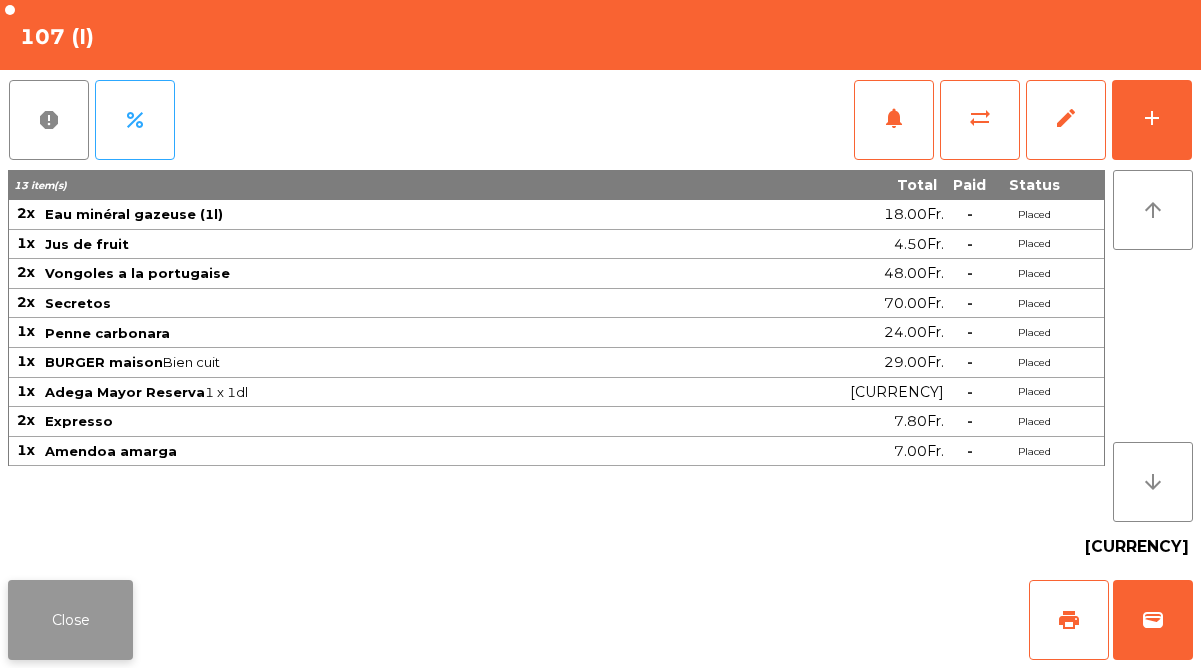 click on "Close" 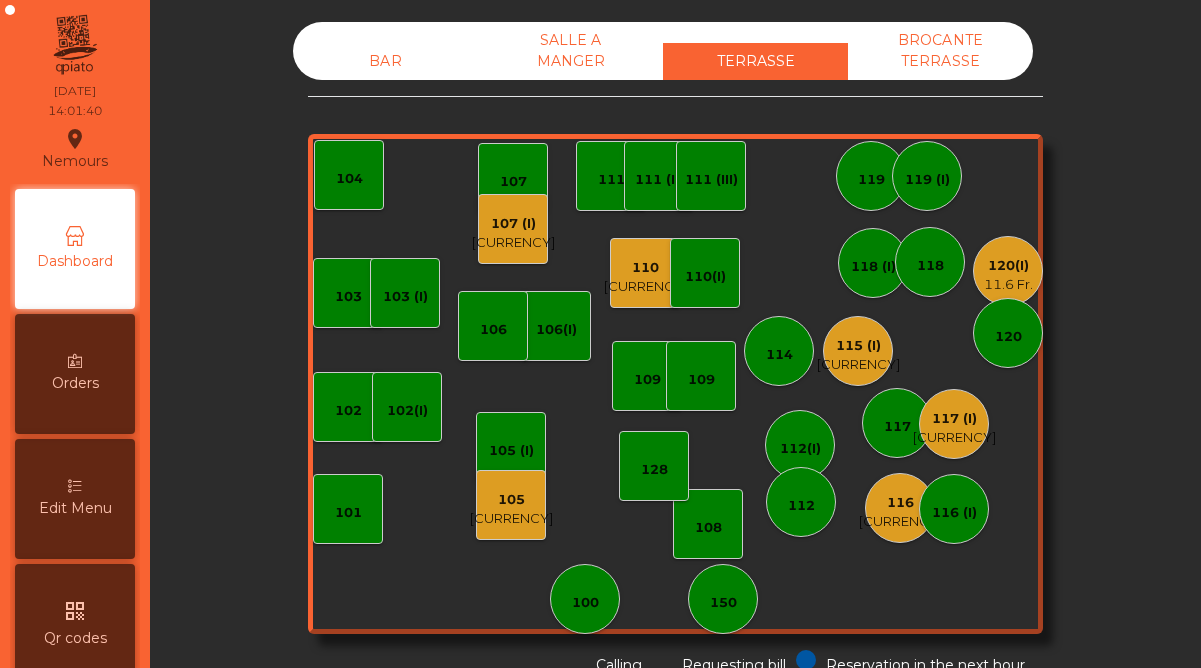 click on "[CURRENCY]" 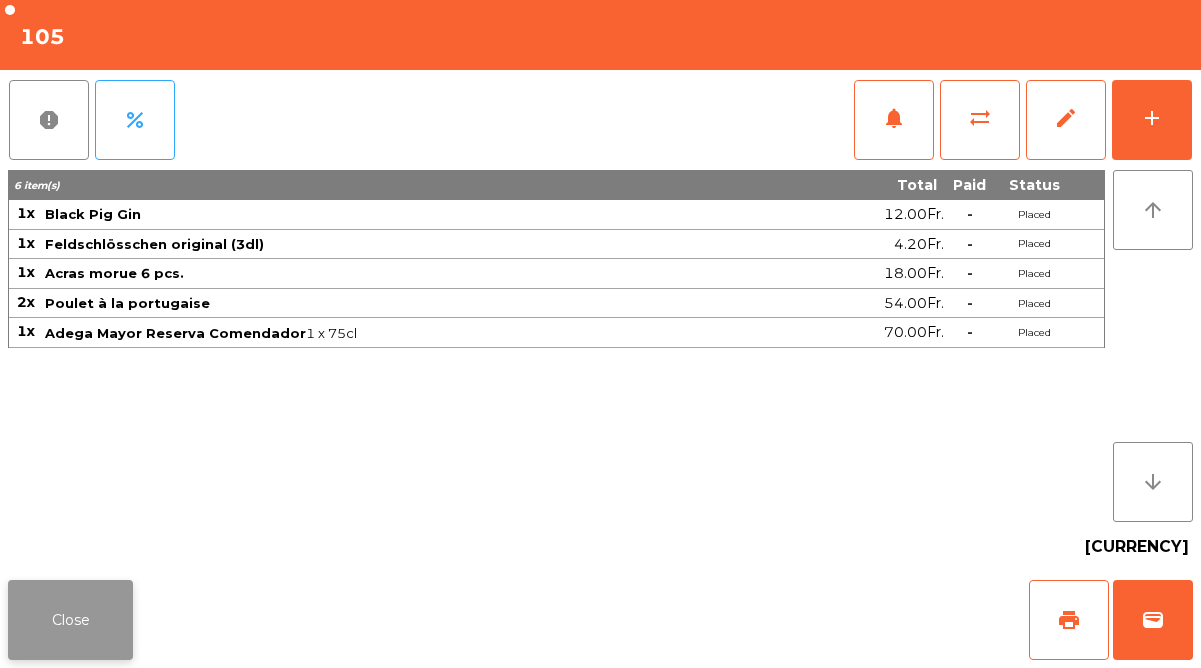 click on "Close" 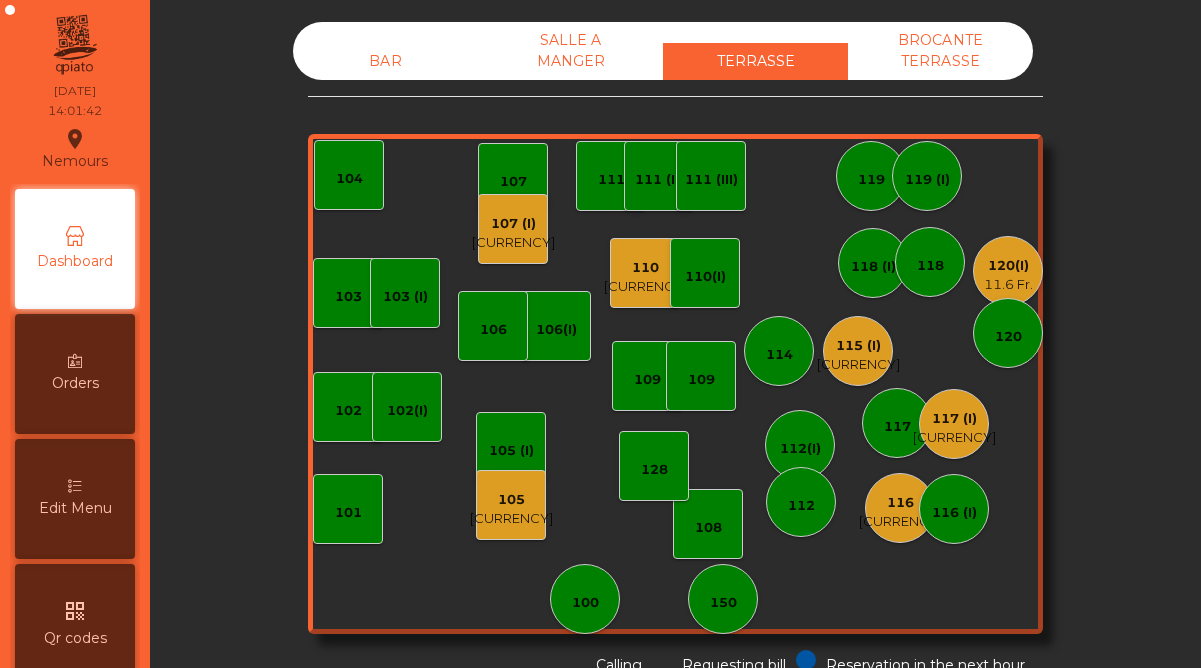 click on "[CURRENCY]" 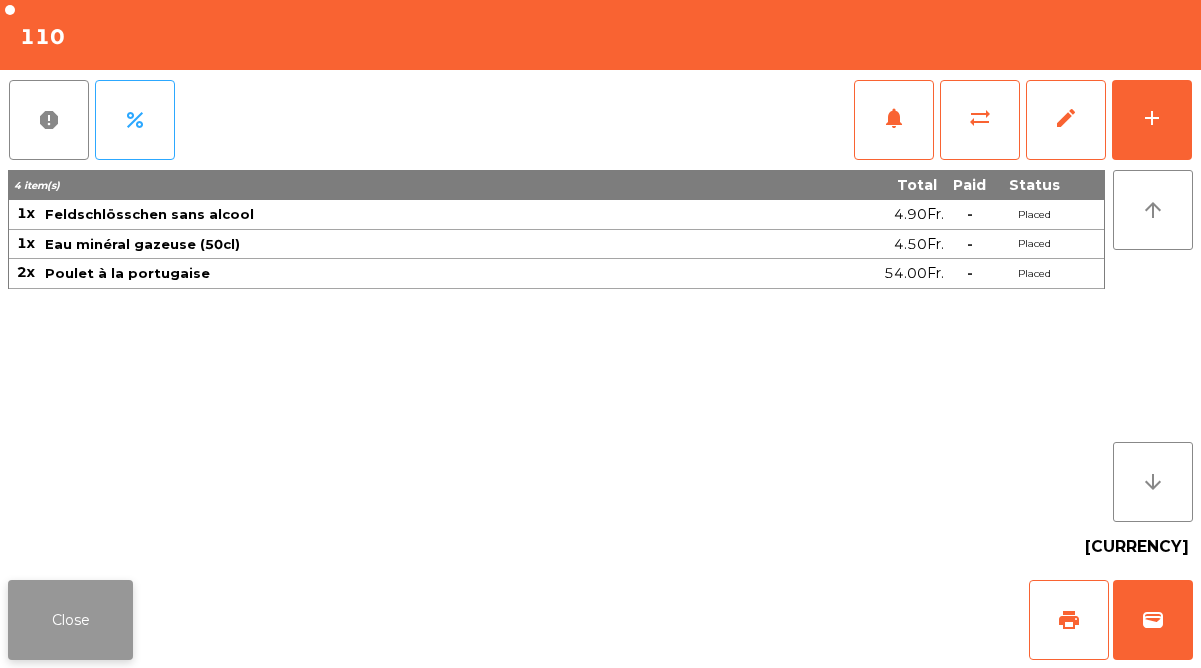 click on "Close" 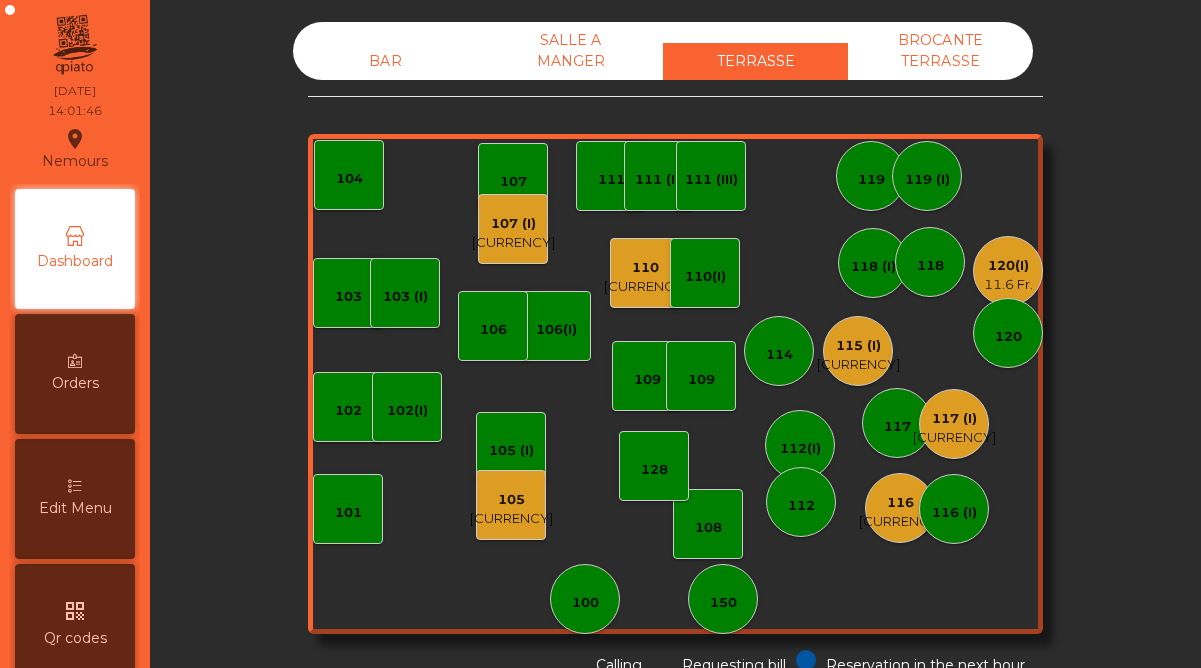 click on "[CURRENCY]" 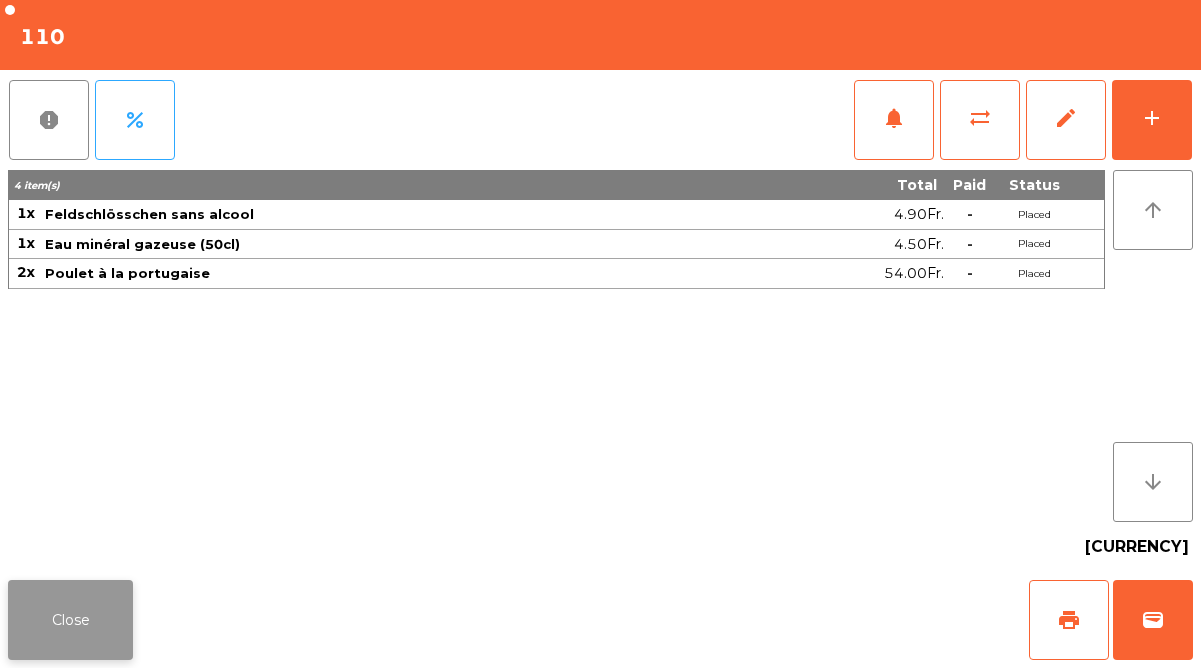 click on "Close" 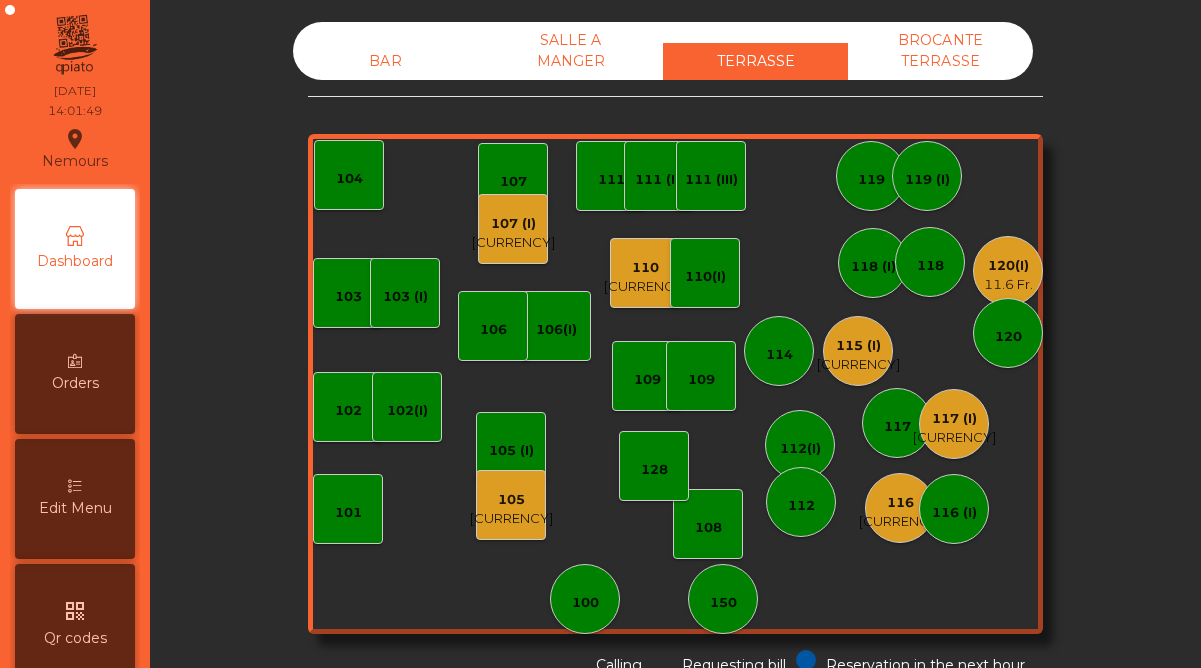 click on "120(I)" 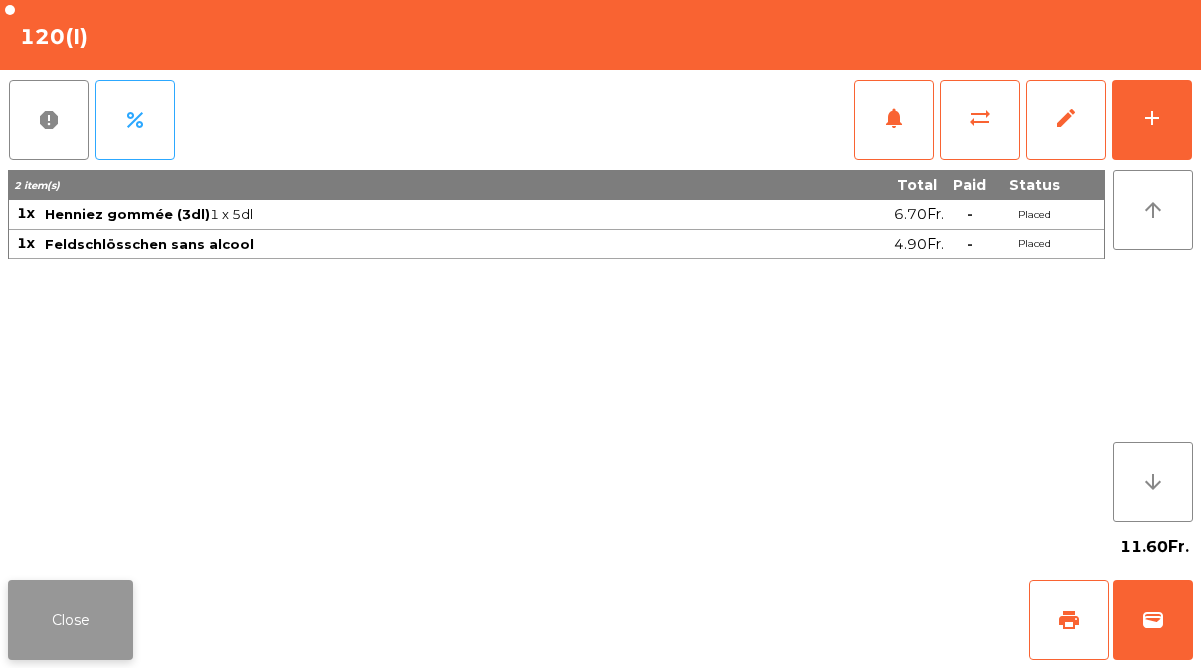 click on "Close" 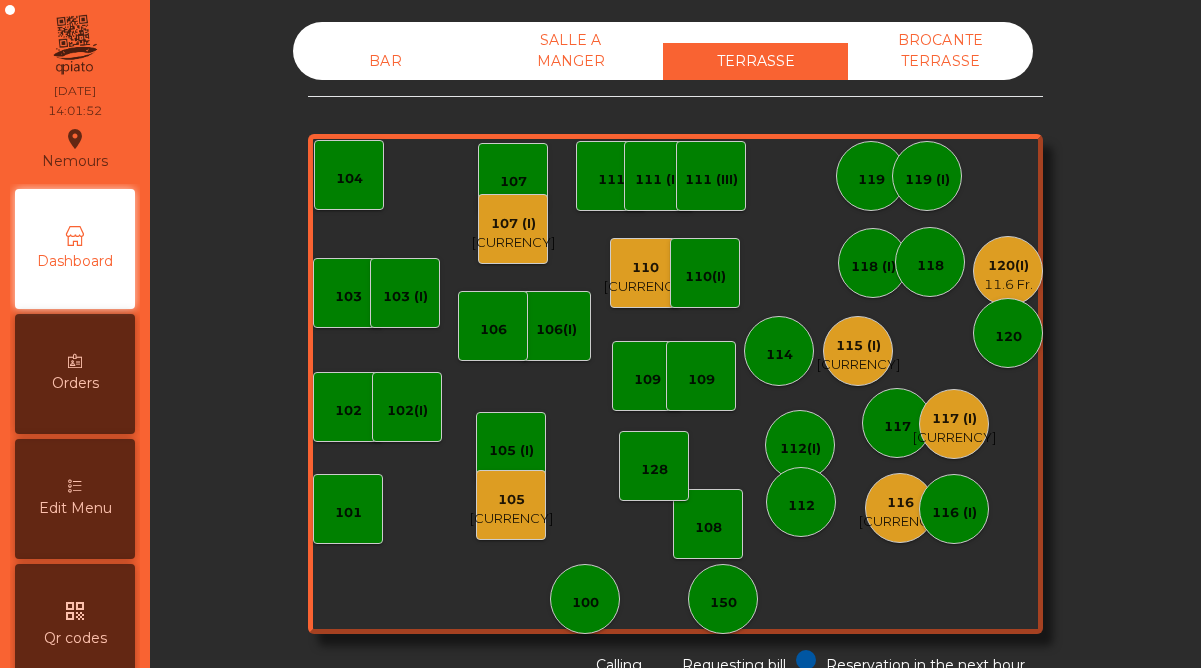 click on "117 (I)" 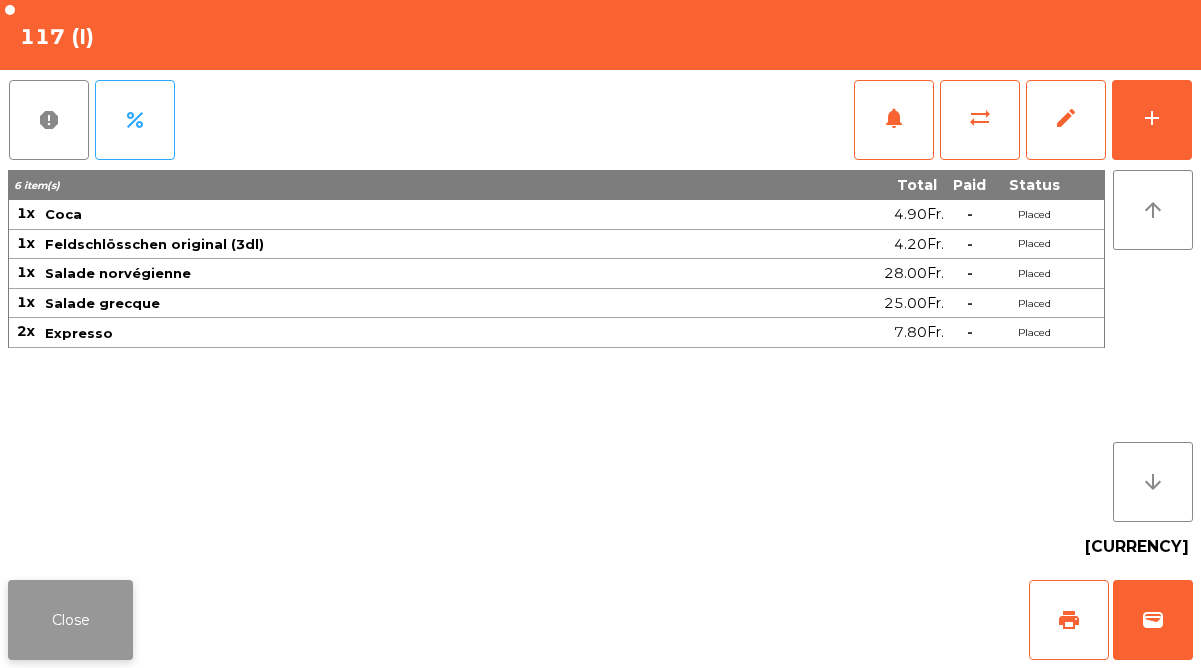 click on "Close" 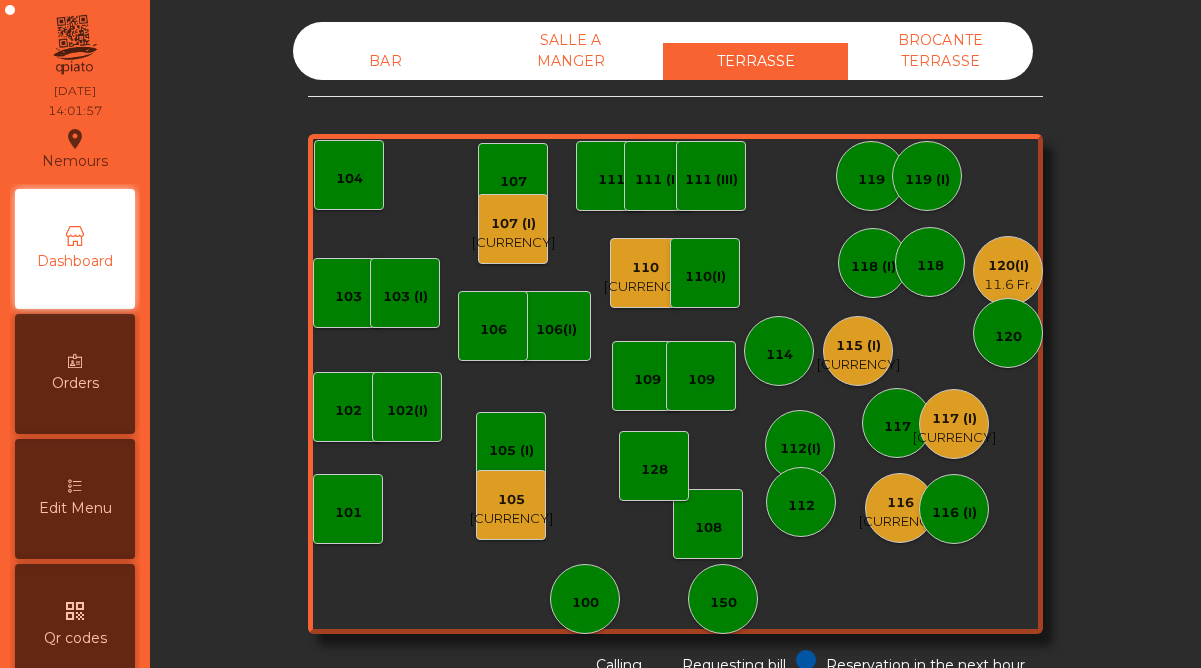click on "[CURRENCY]" 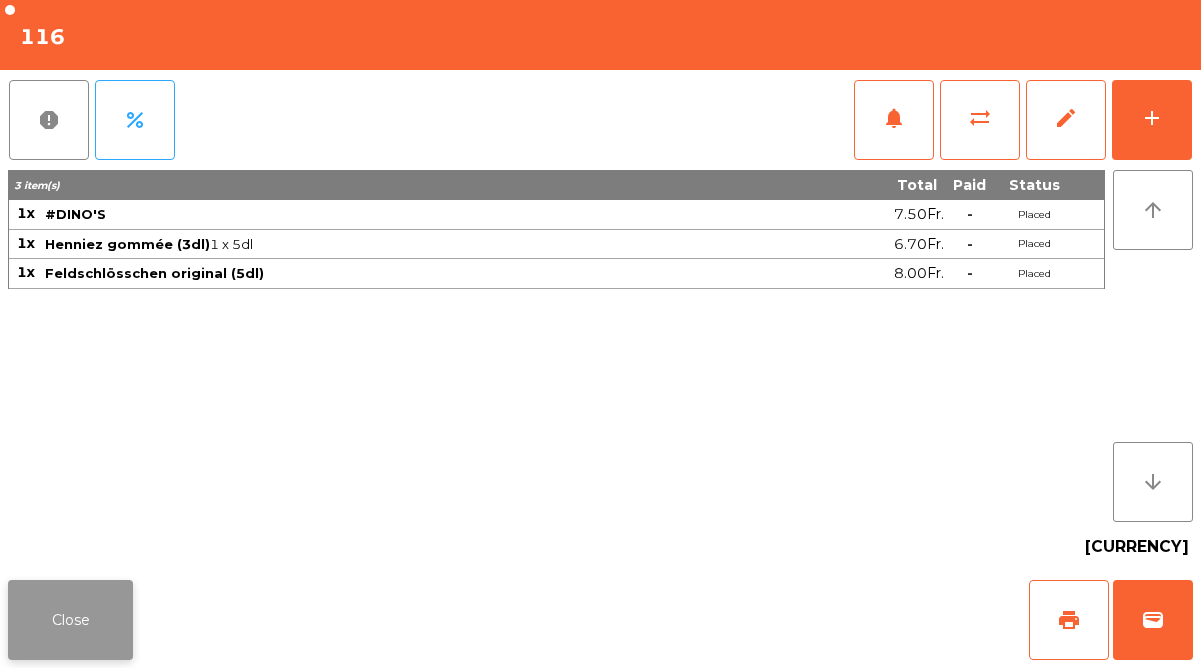 click on "Close" 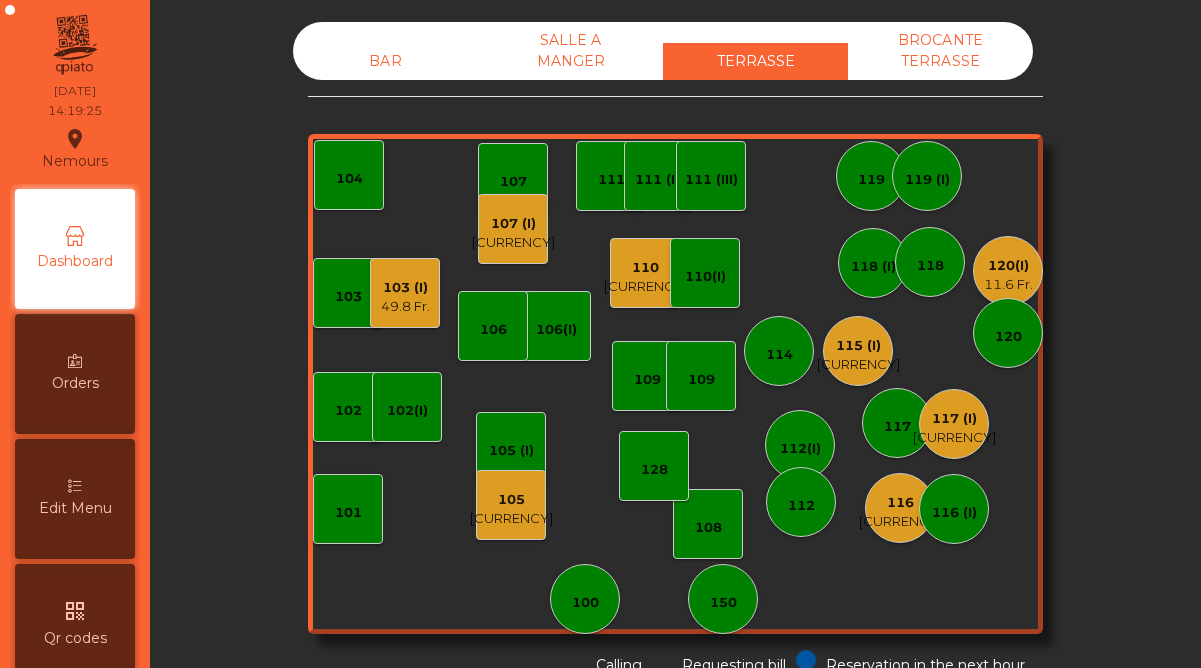 click on "120(I)" 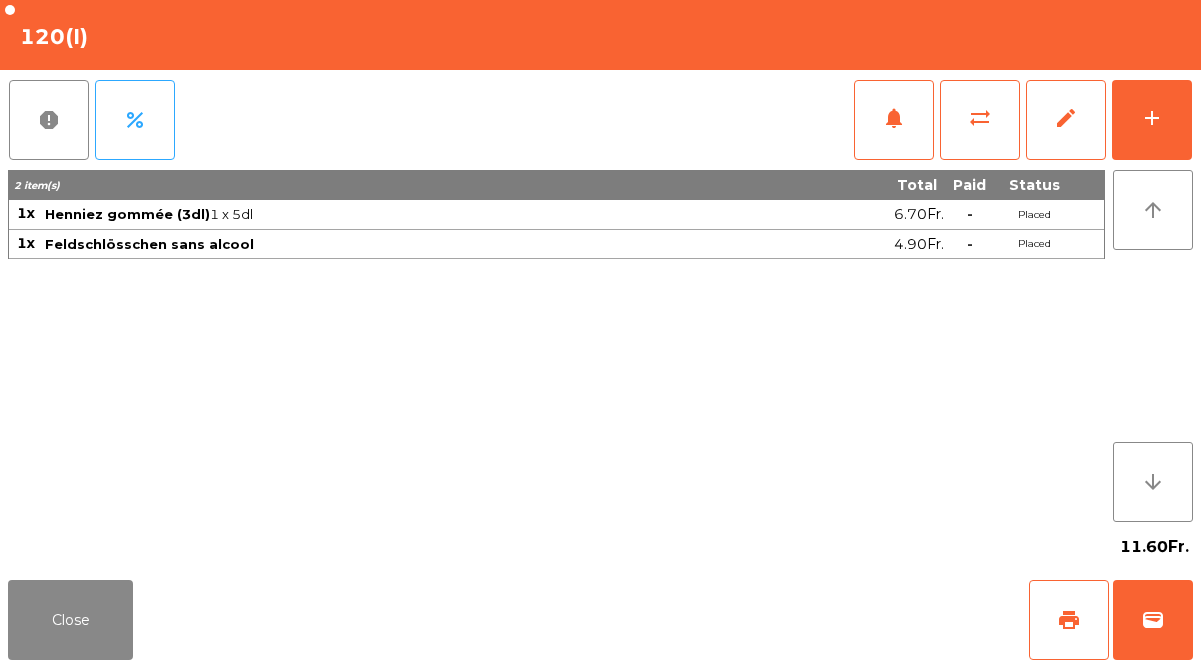 click on "Close   print   wallet" 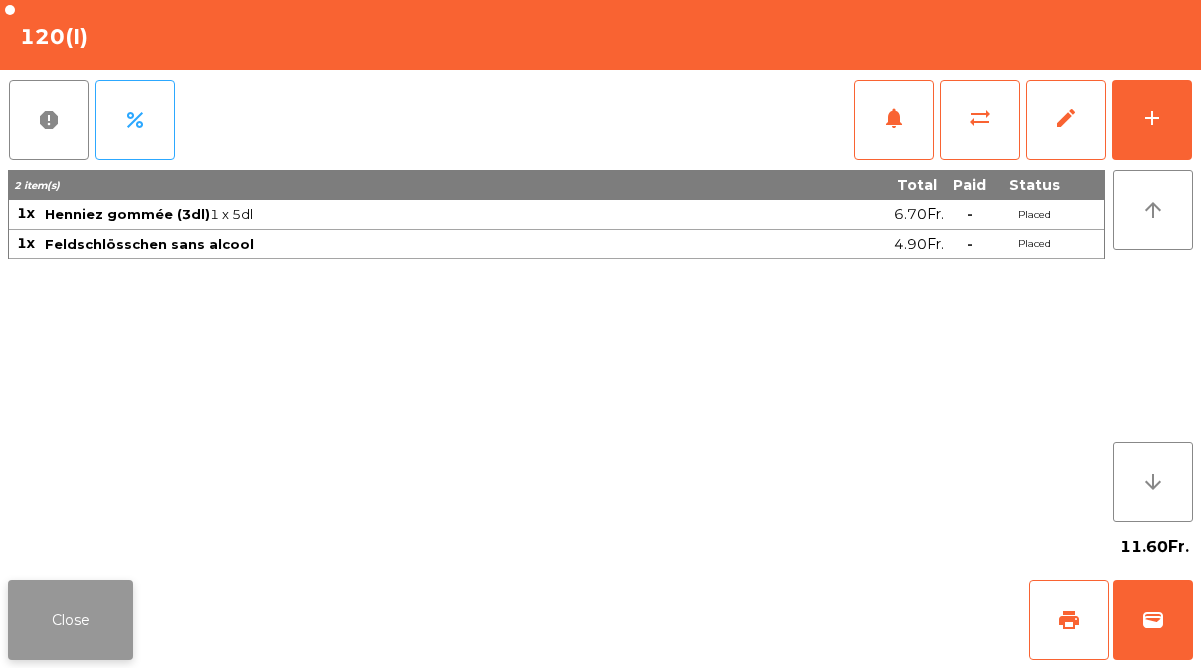 click on "Close" 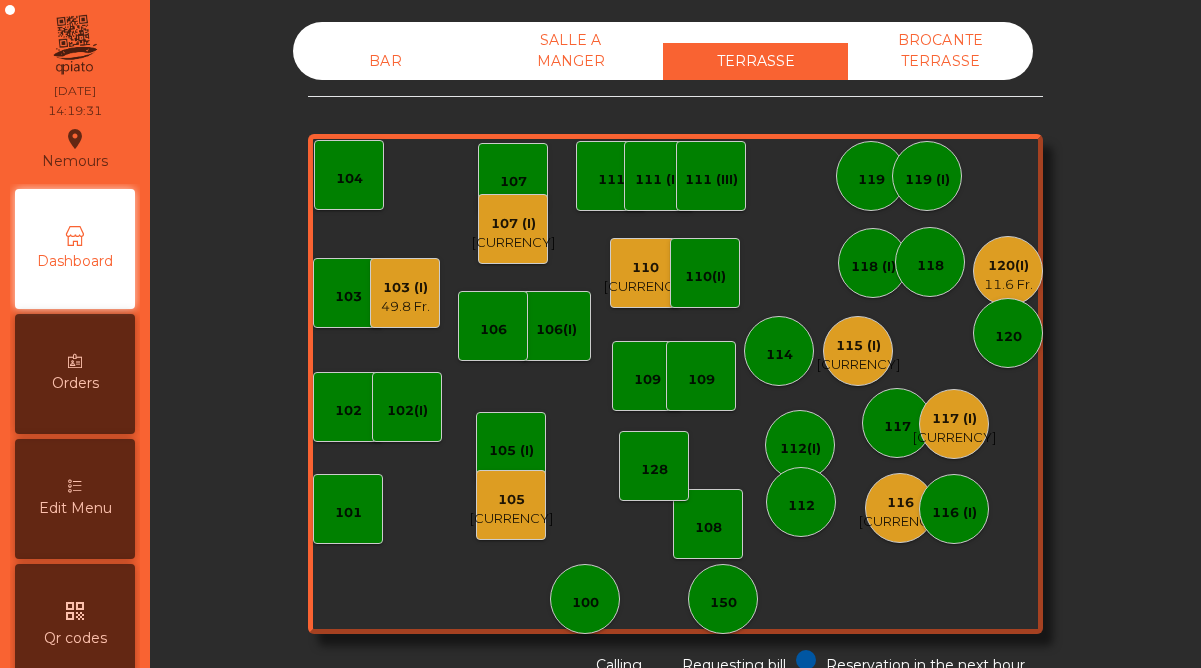 click on "[CURRENCY]" 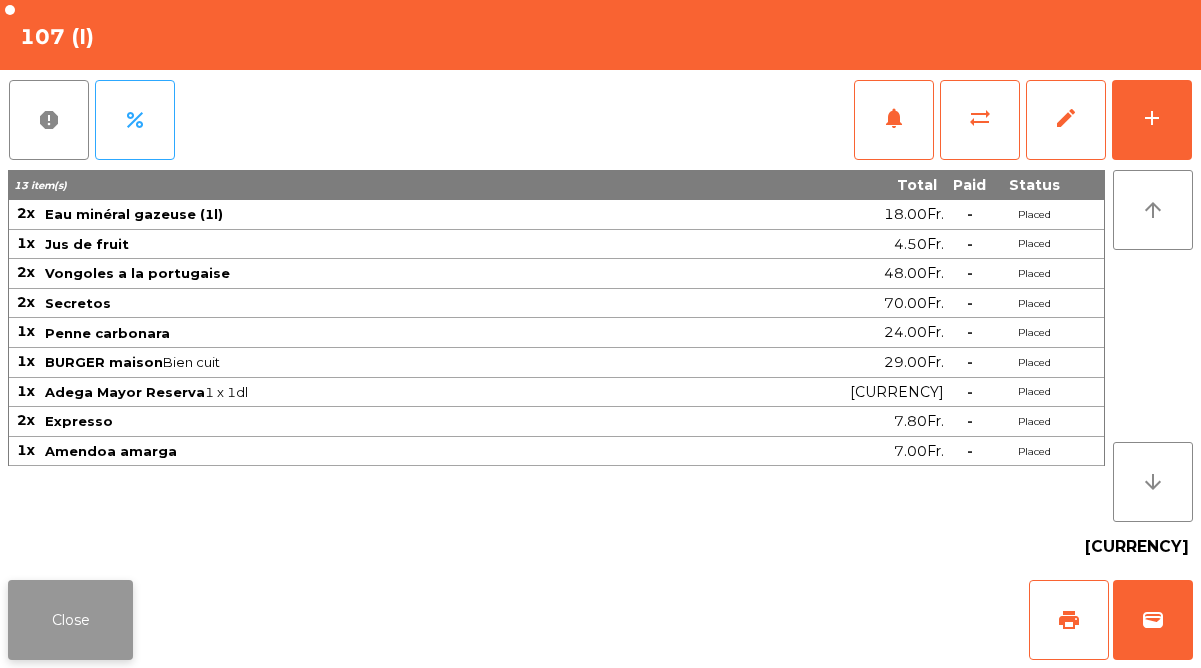 click on "Close" 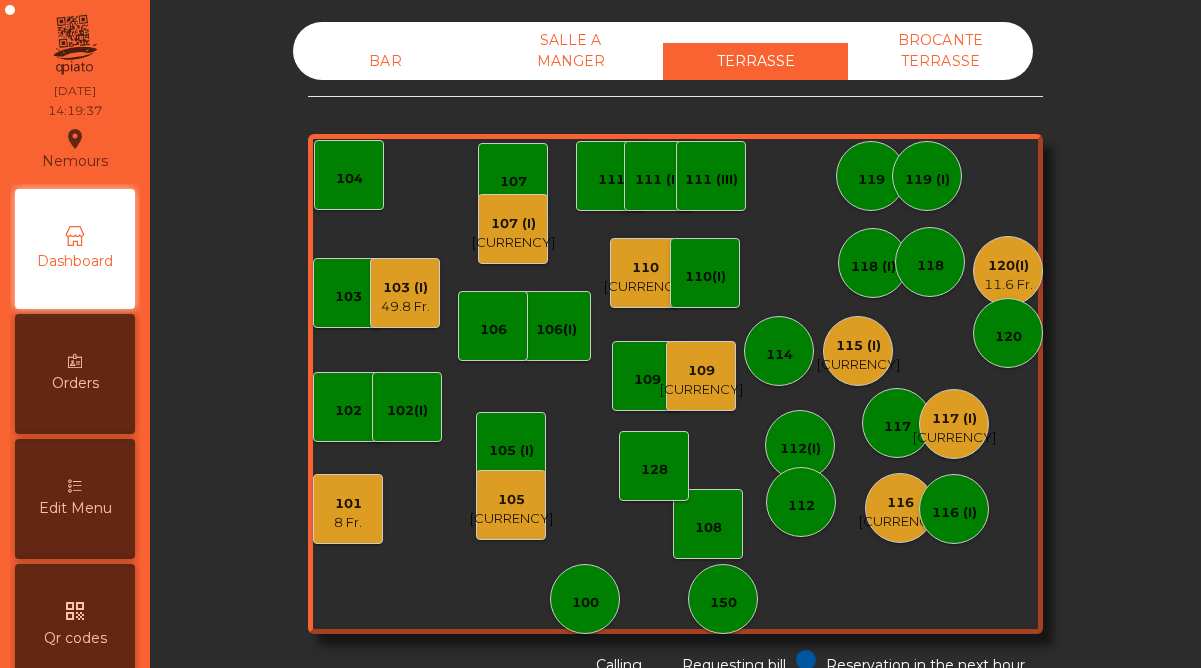 click on "103 (I)" 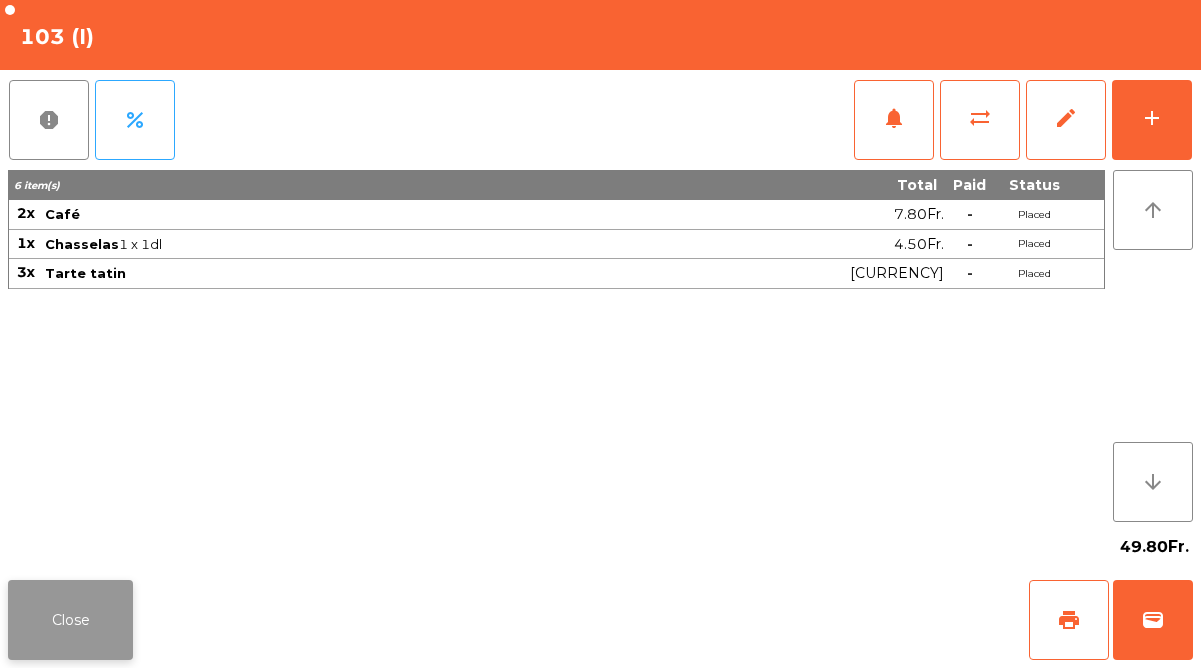 click on "Close" 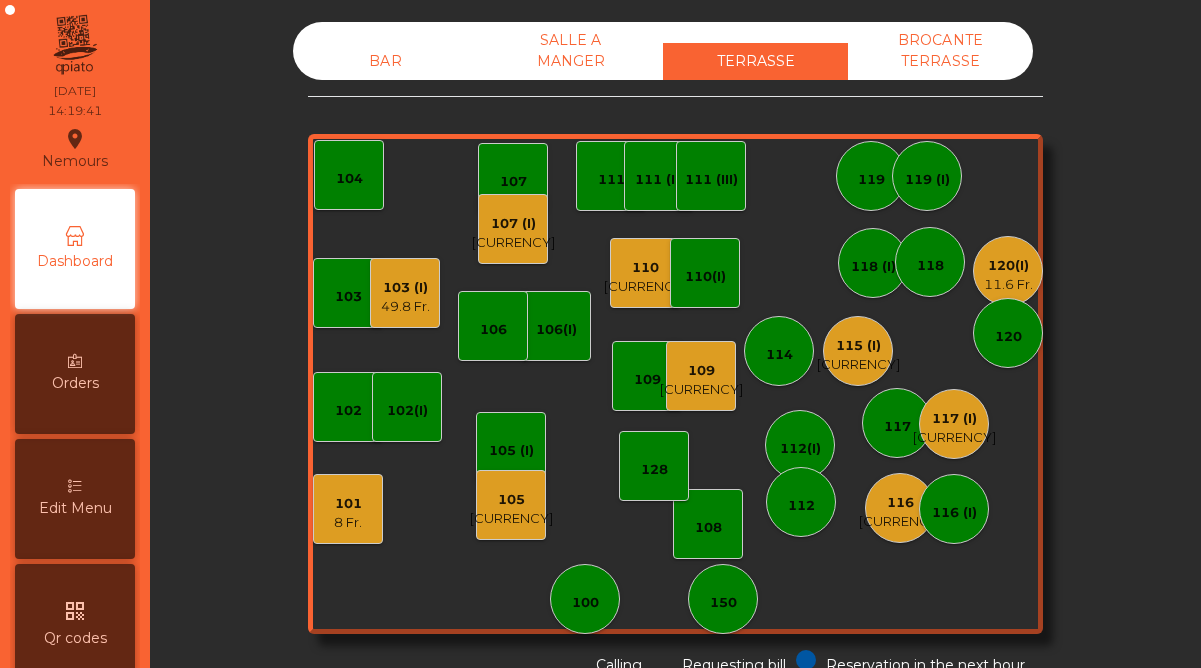 click on "49.8 Fr." 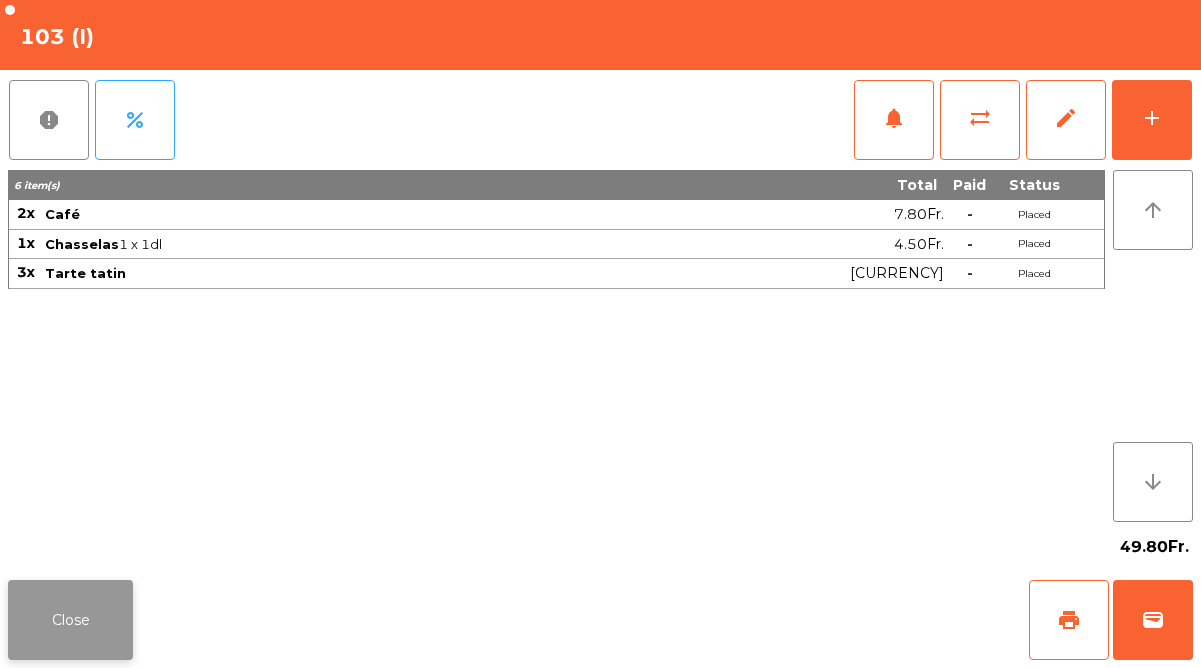 click on "Close" 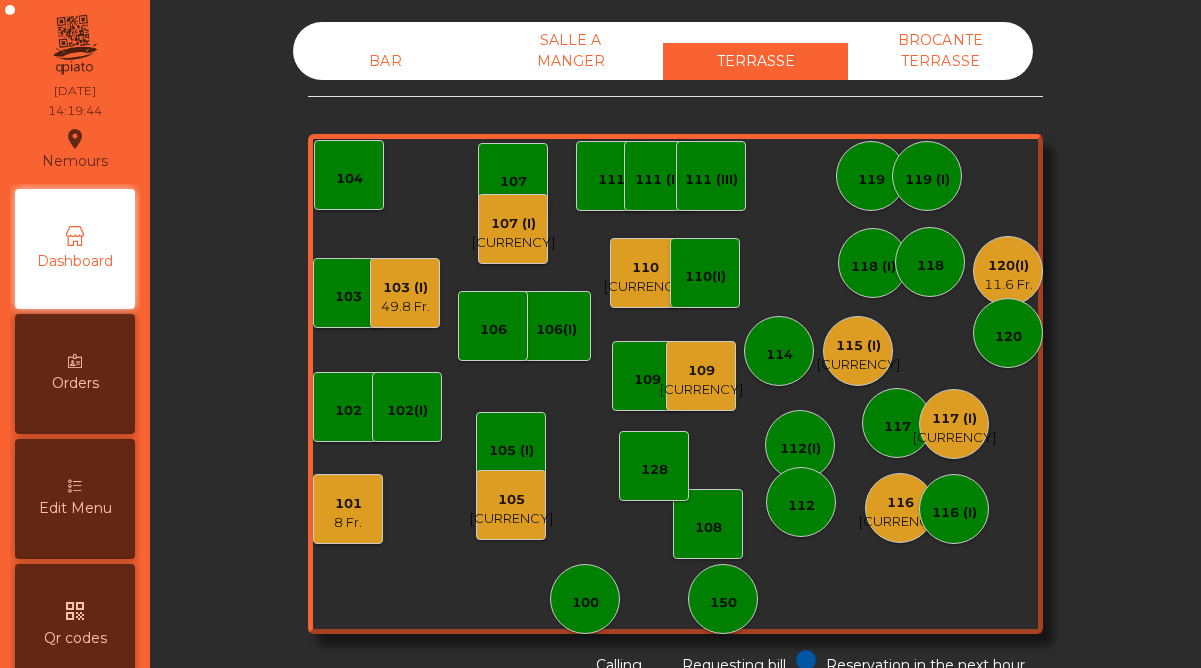 click on "8 Fr." 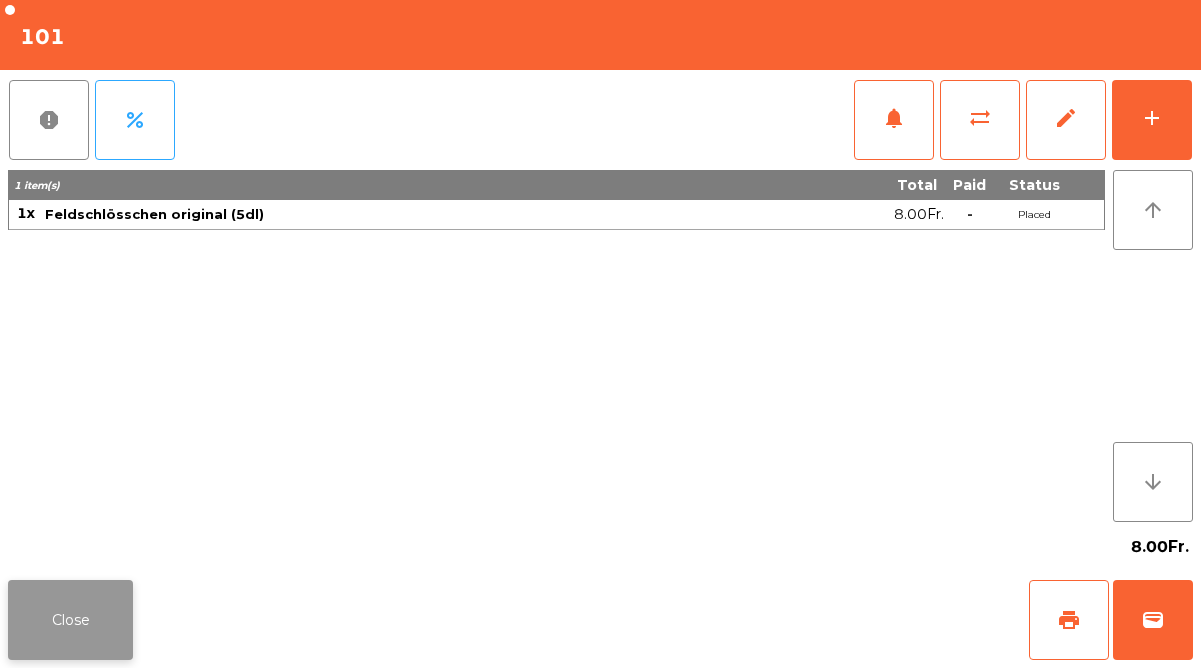 click on "Close" 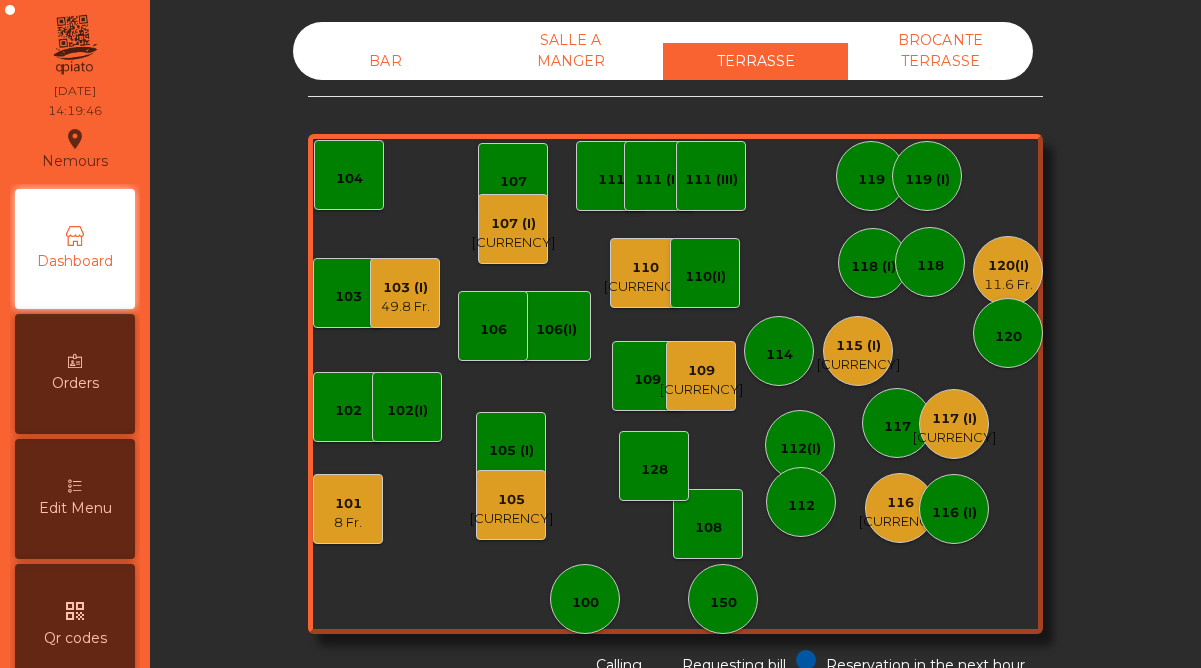 click on "[CURRENCY]" 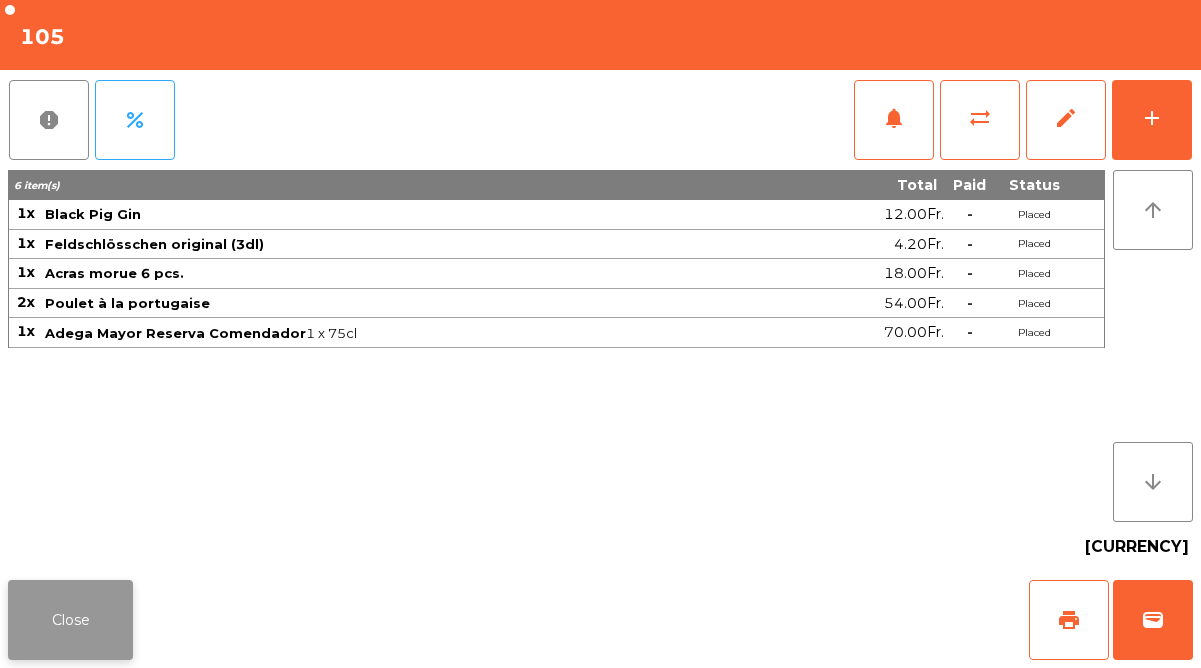 click on "Close" 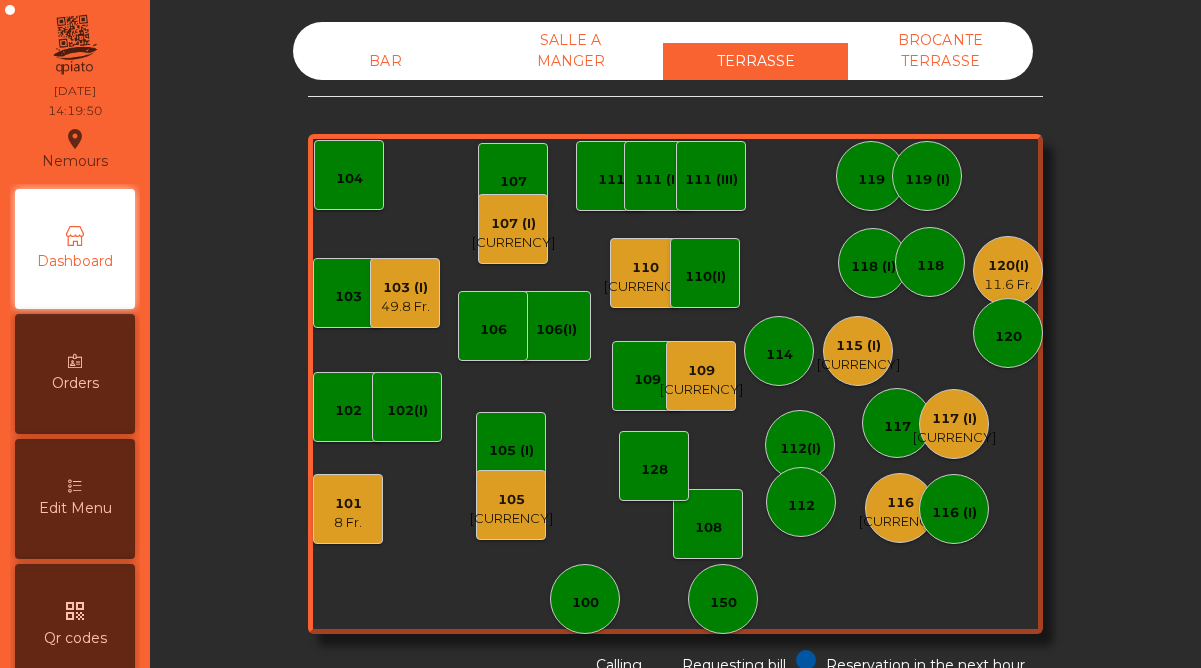 click on "109" 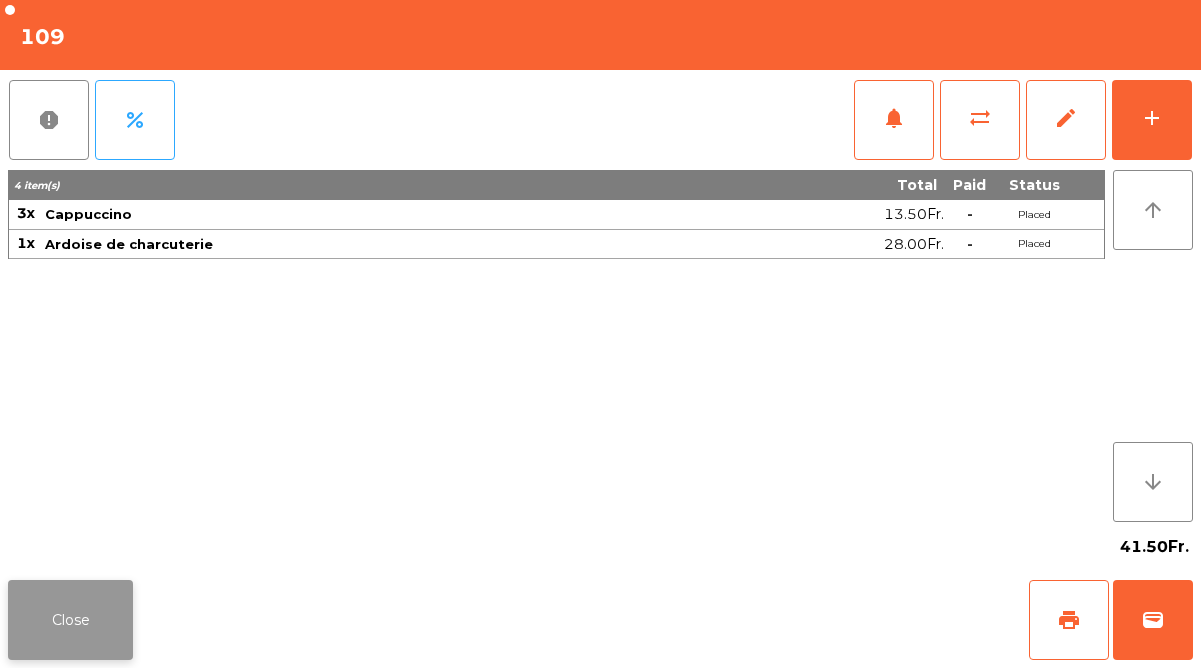 click on "Close" 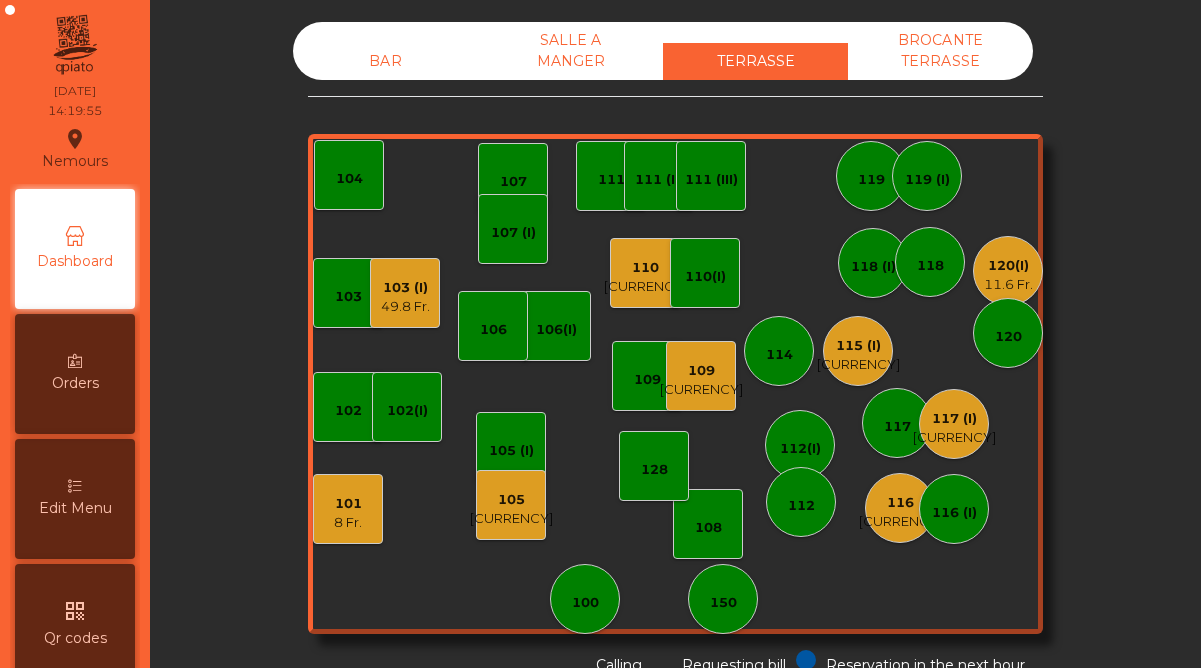 click on "116" 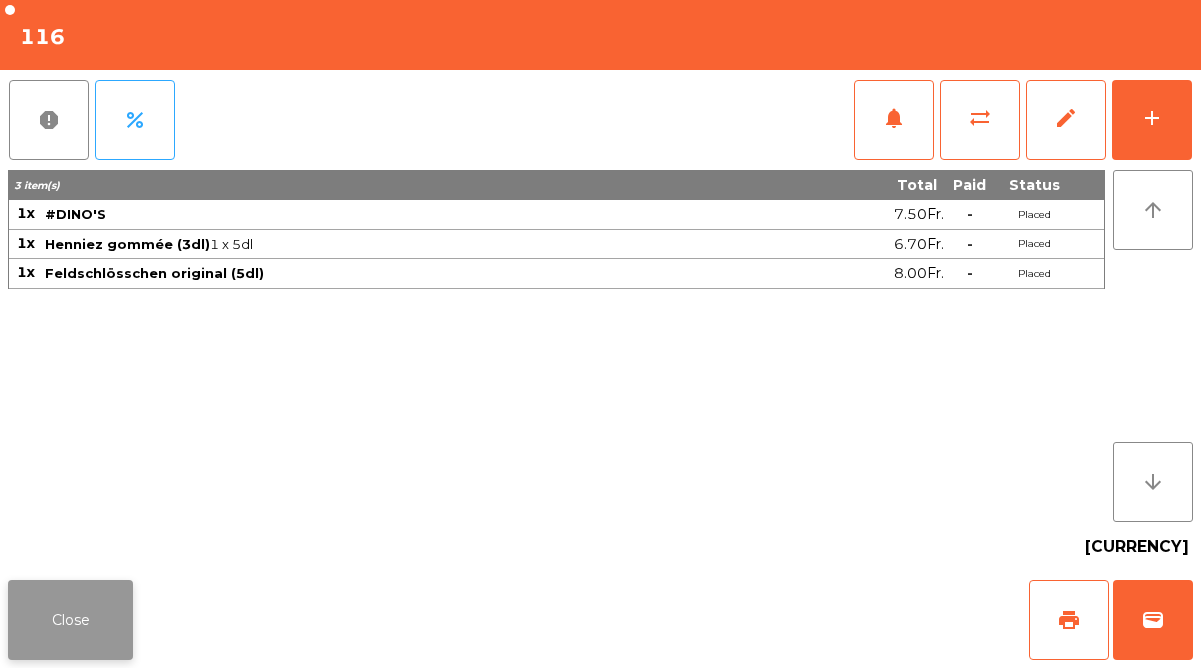 click on "Close" 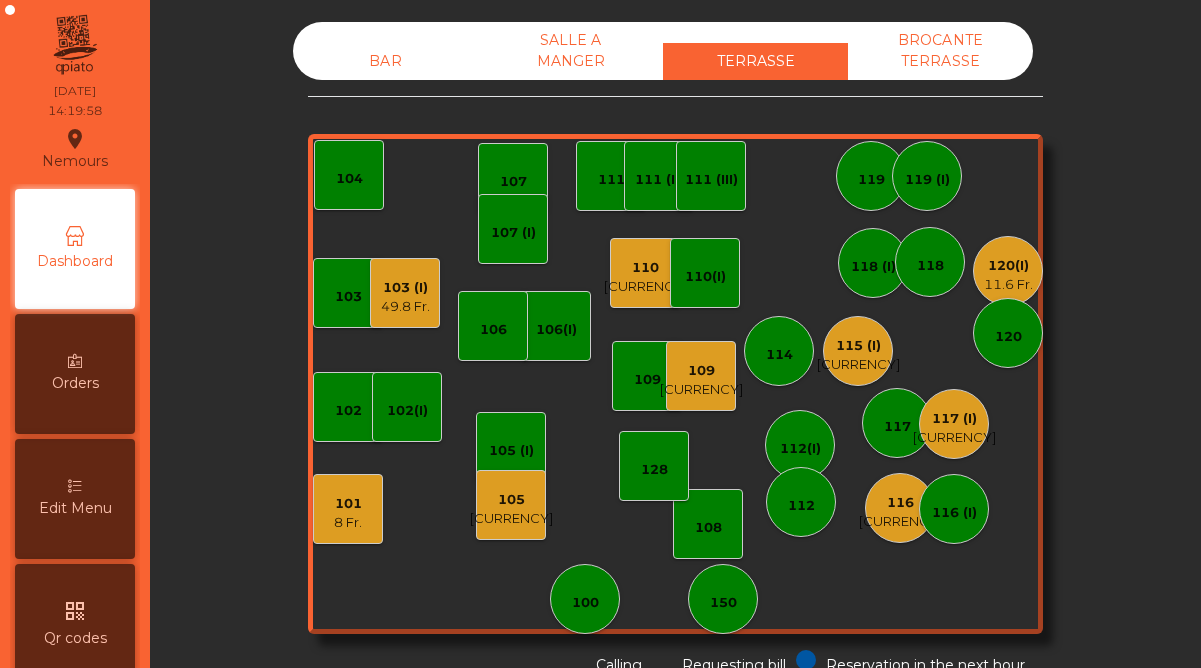 click on "117 (I)" 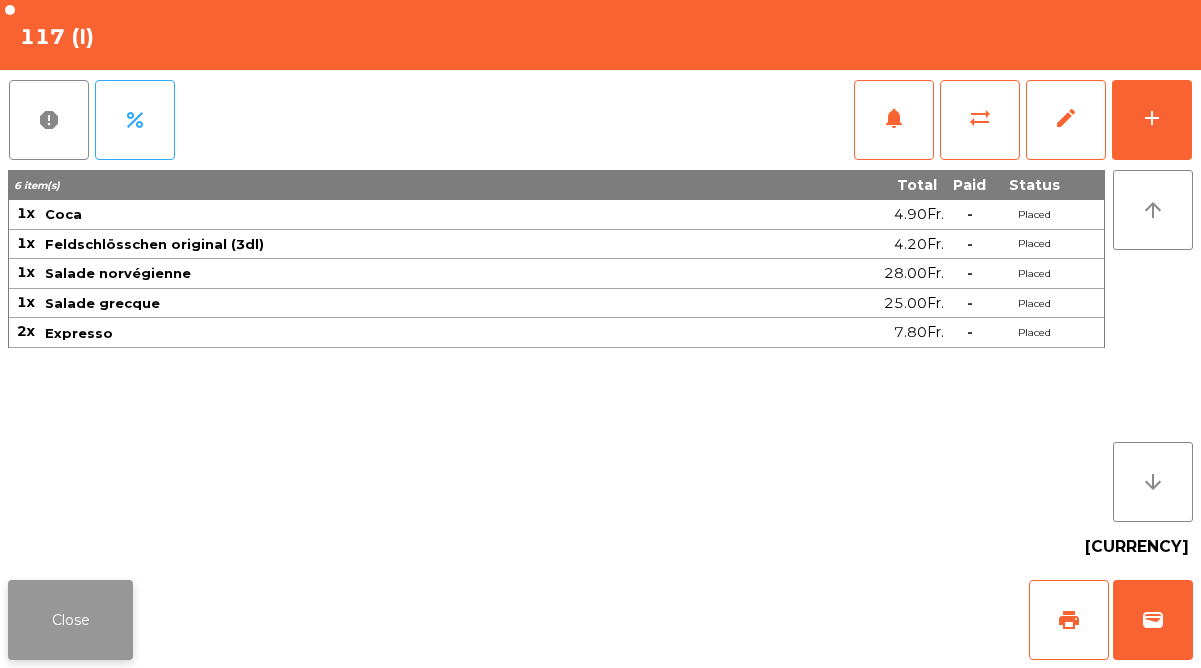click on "Close" 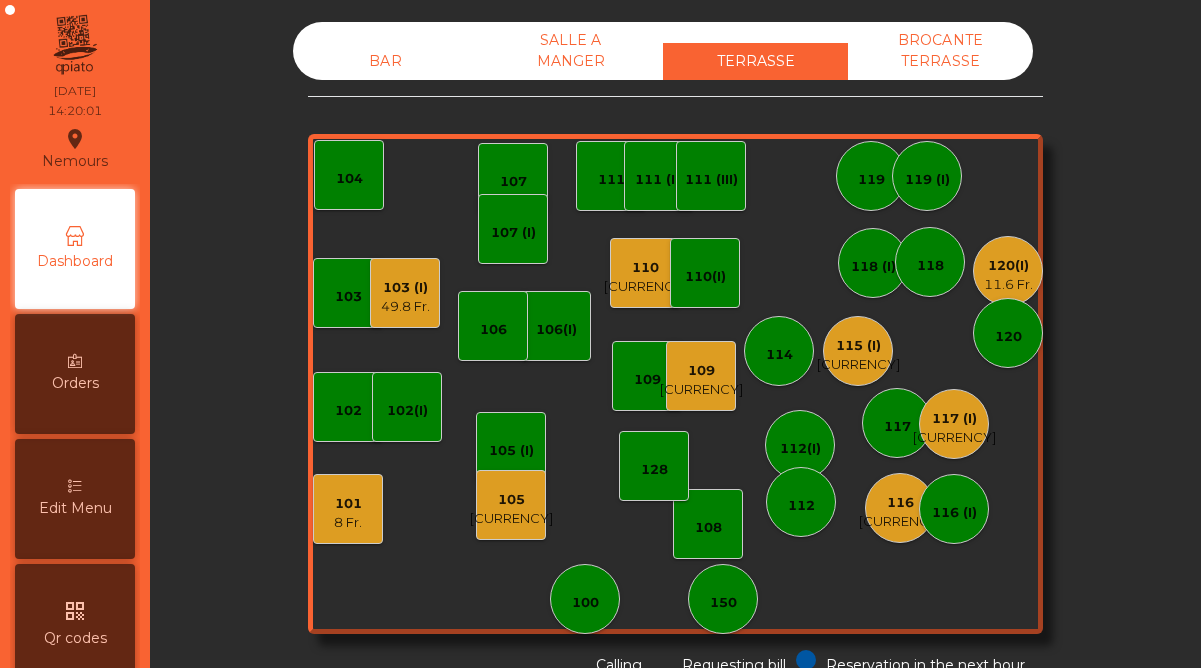 click on "115 (I)" 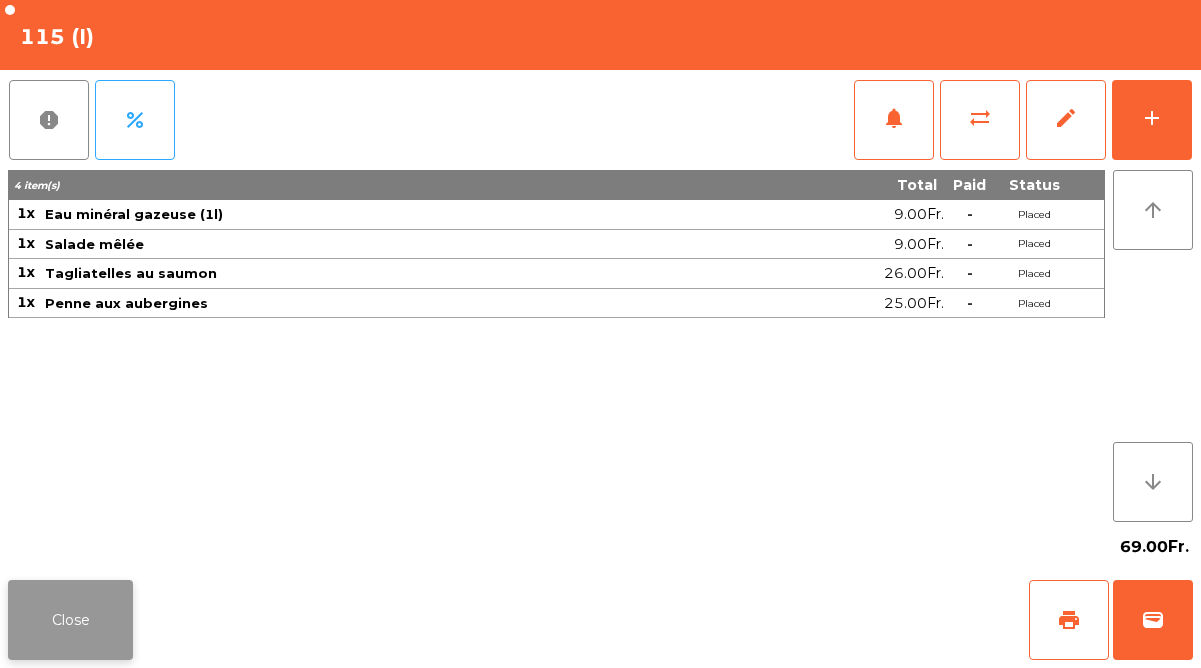 click on "Close" 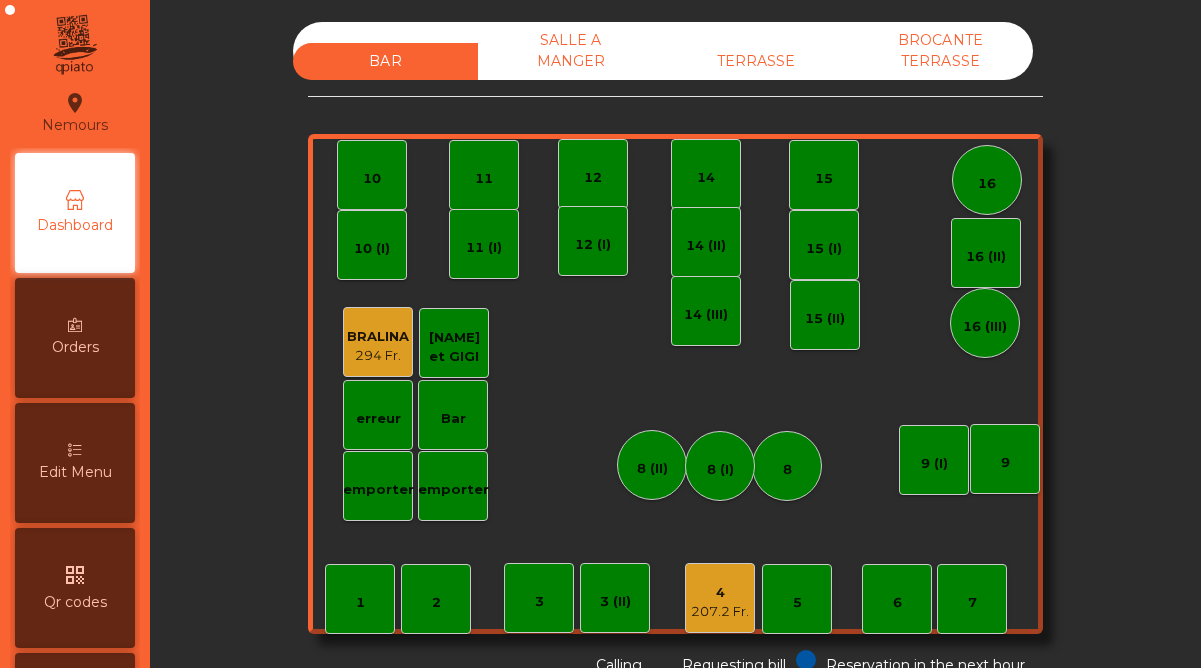 scroll, scrollTop: 0, scrollLeft: 0, axis: both 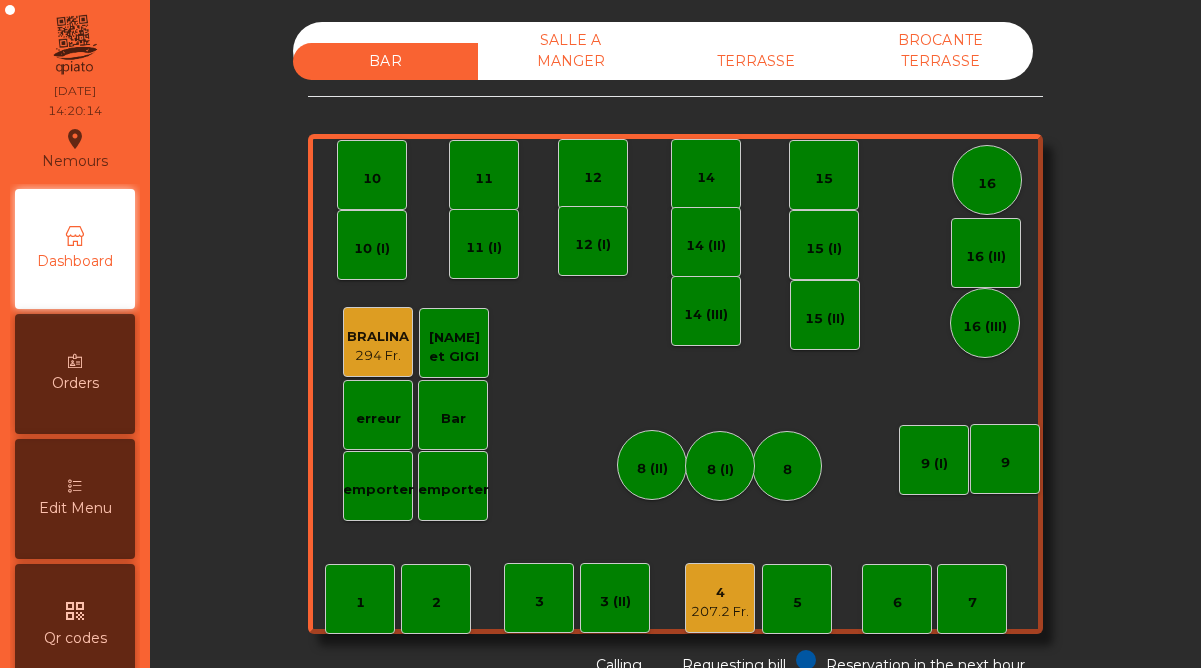 click on "207.2 Fr." 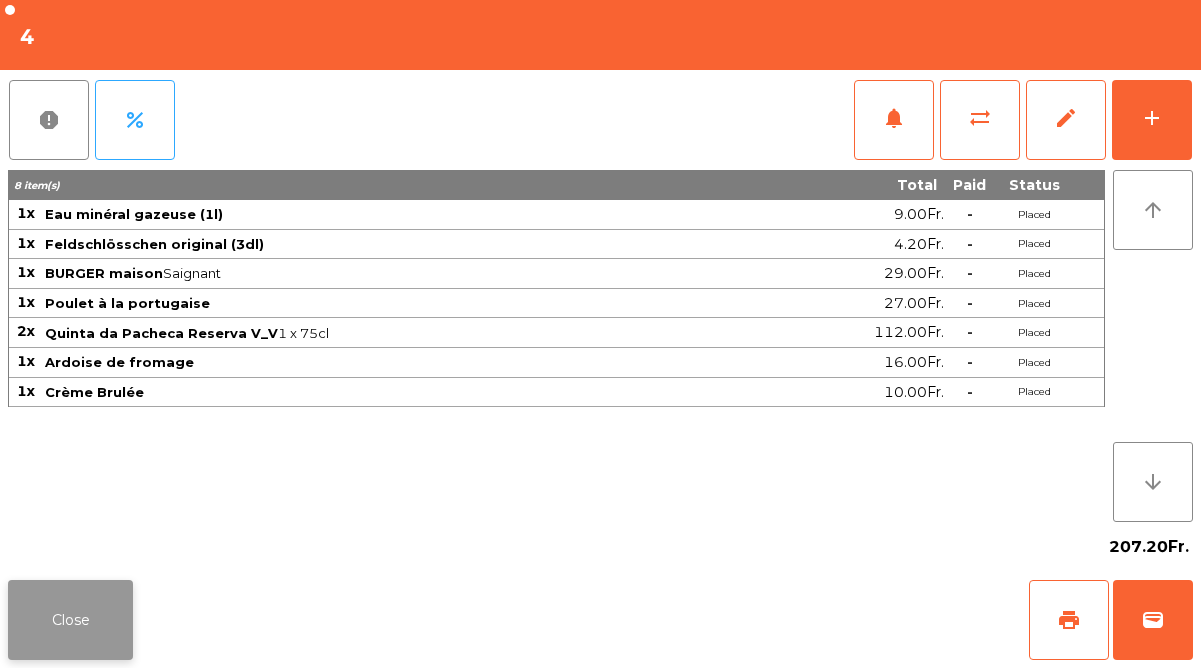 click on "Close" 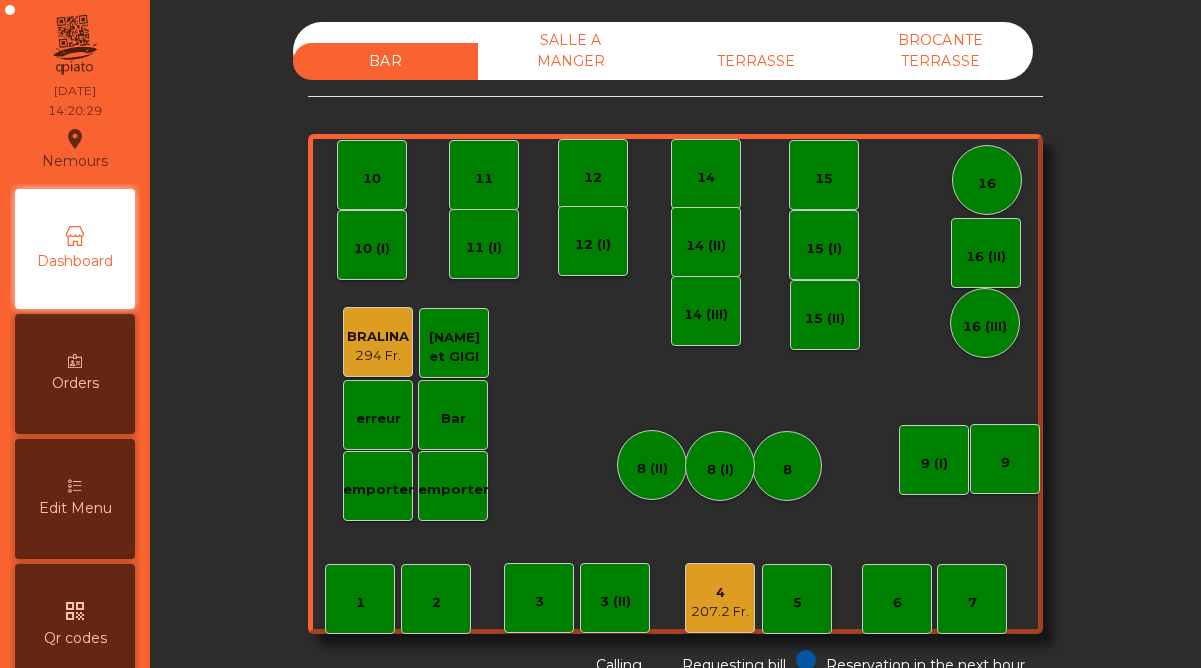 click on "TERRASSE" 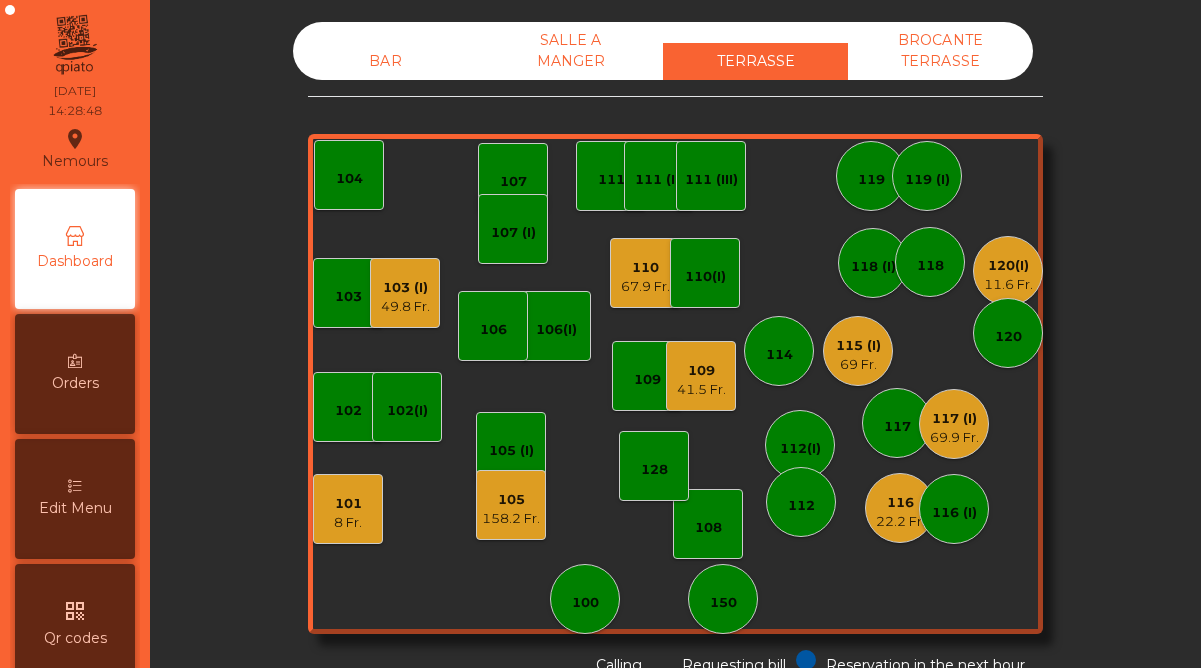 click on "117 (I)" 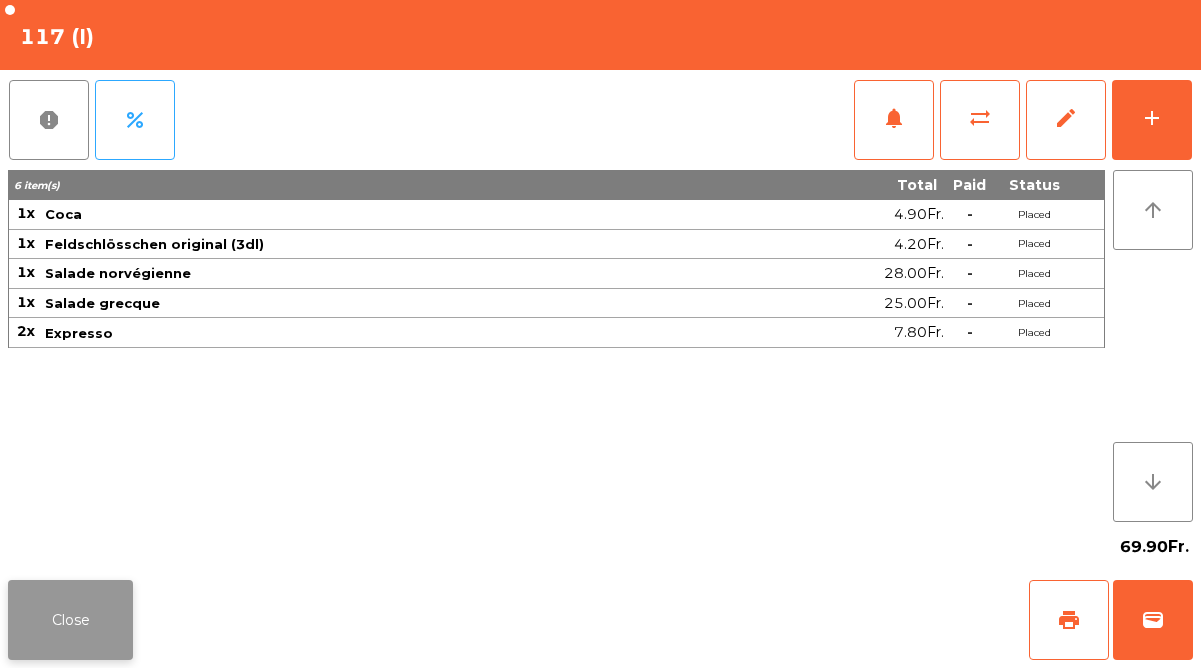click on "Close" 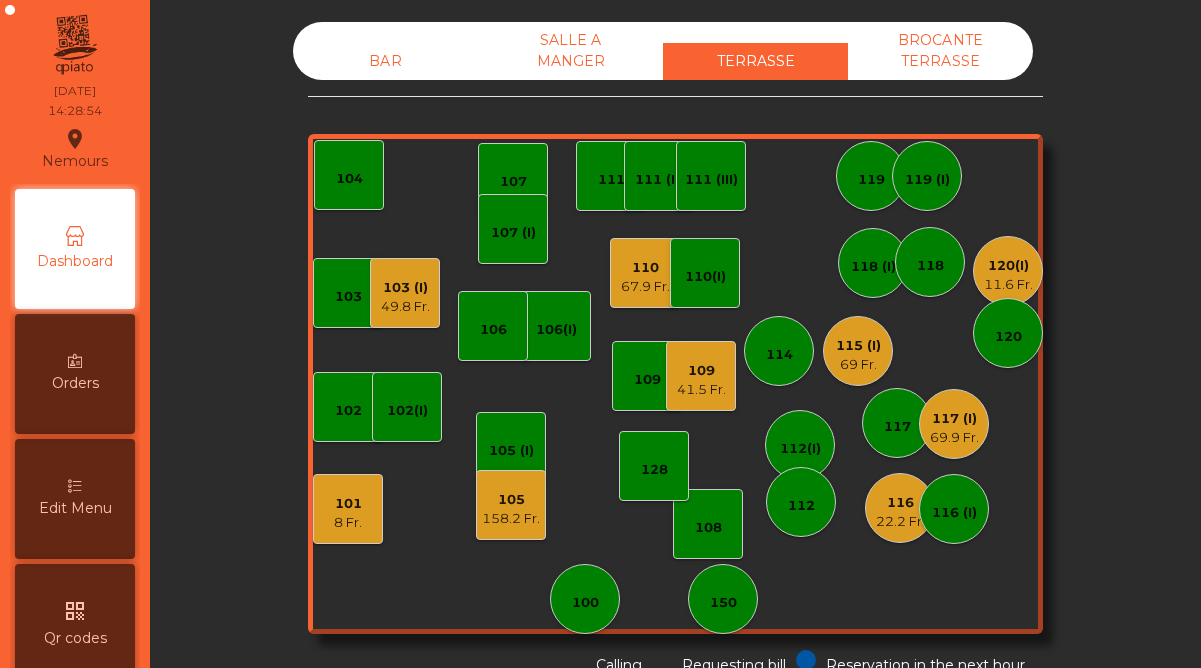 click on "49.8 Fr." 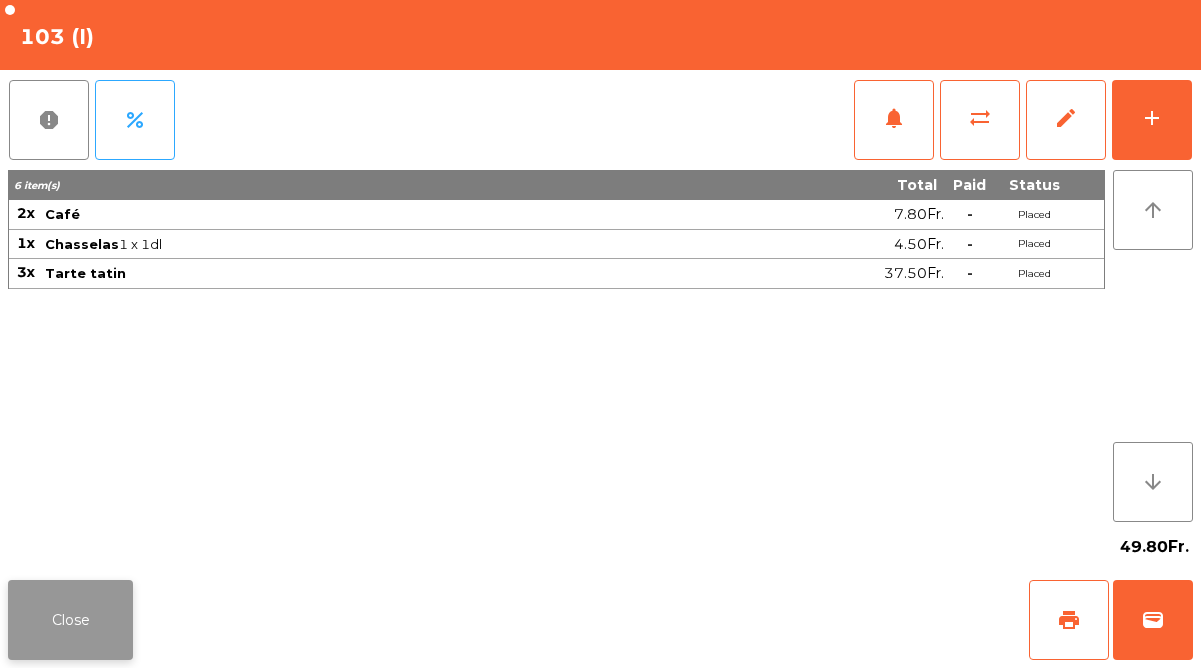 click on "Close" 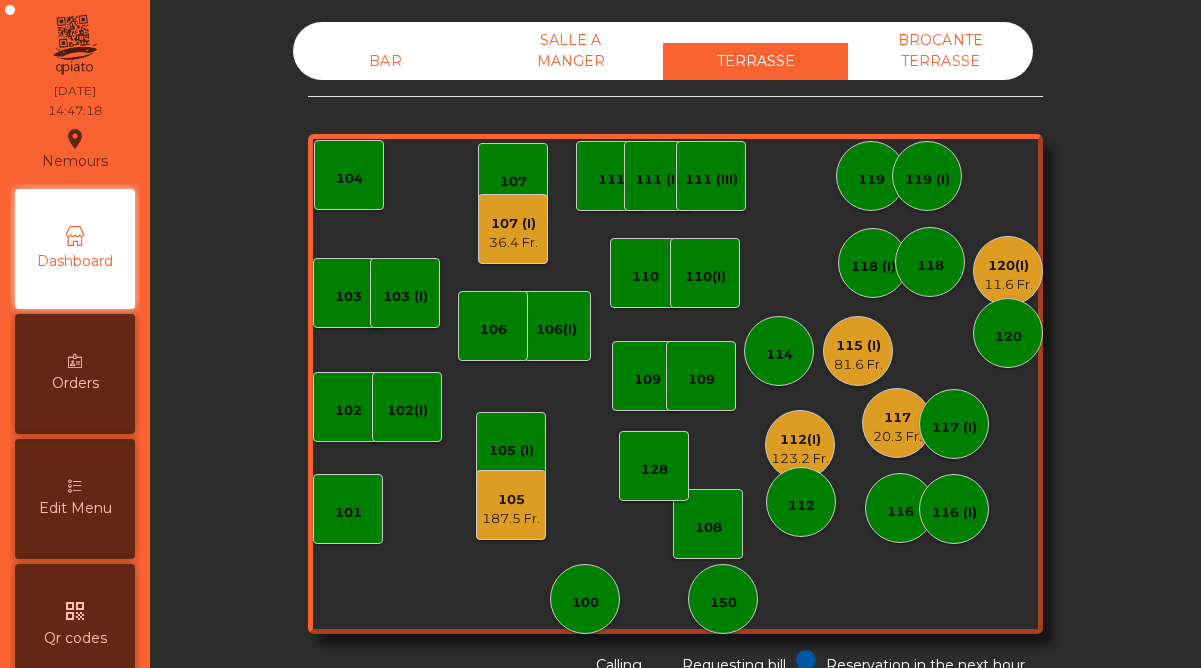 click on "36.4 Fr." 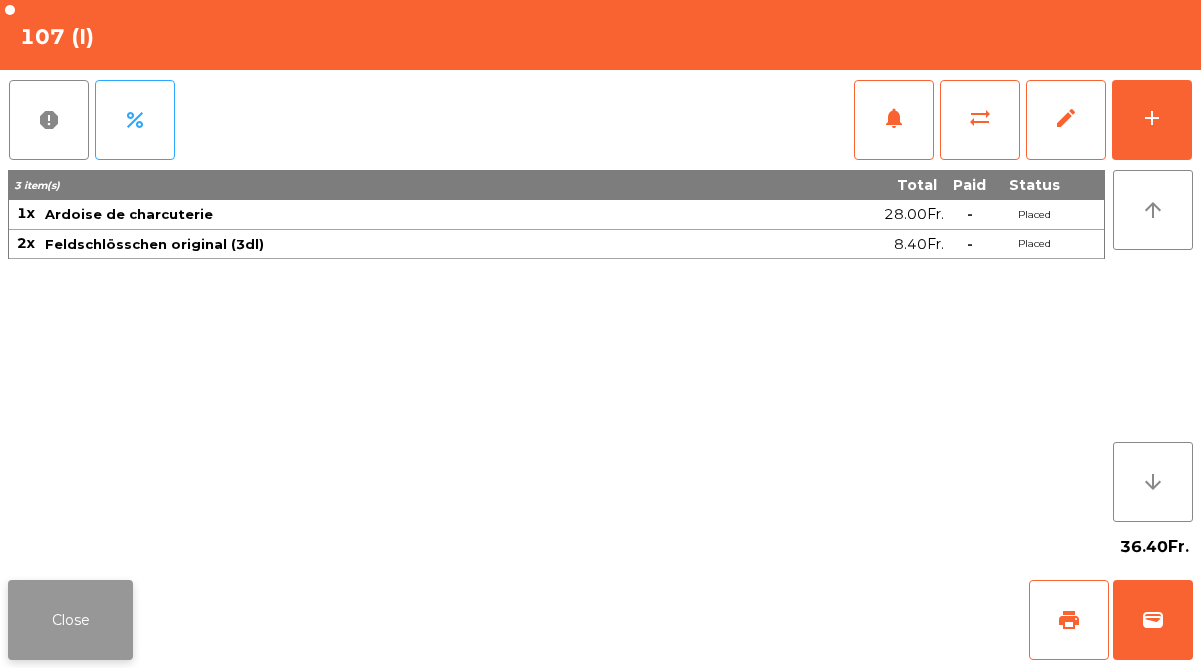 click on "Close" 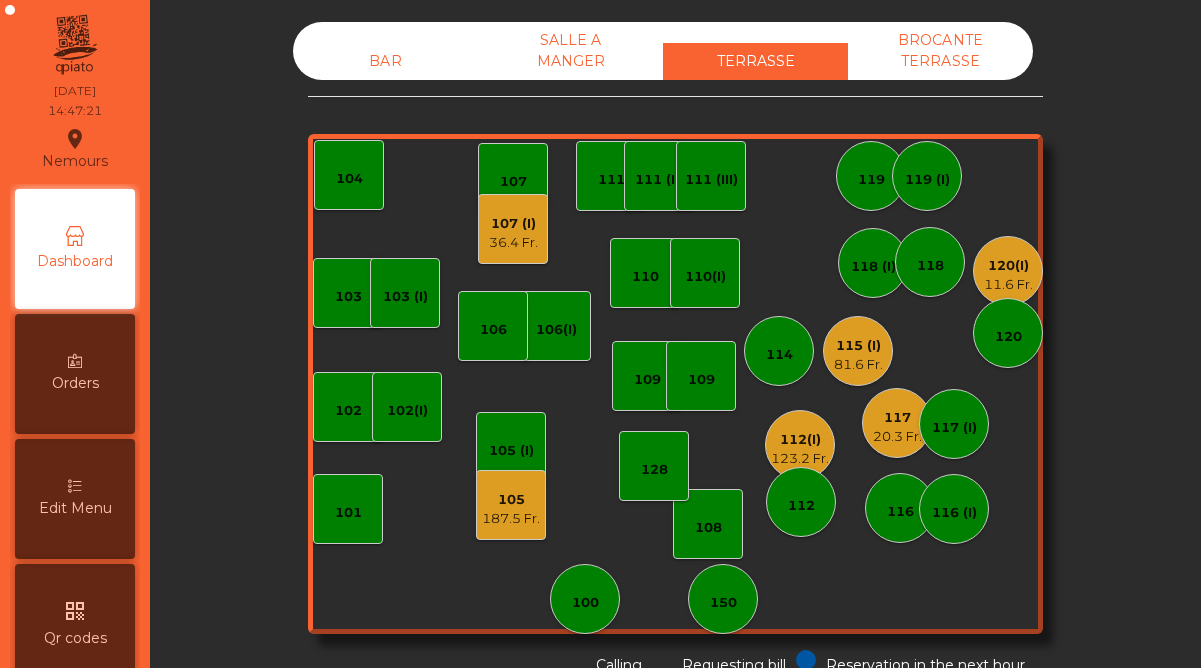 click on "105" 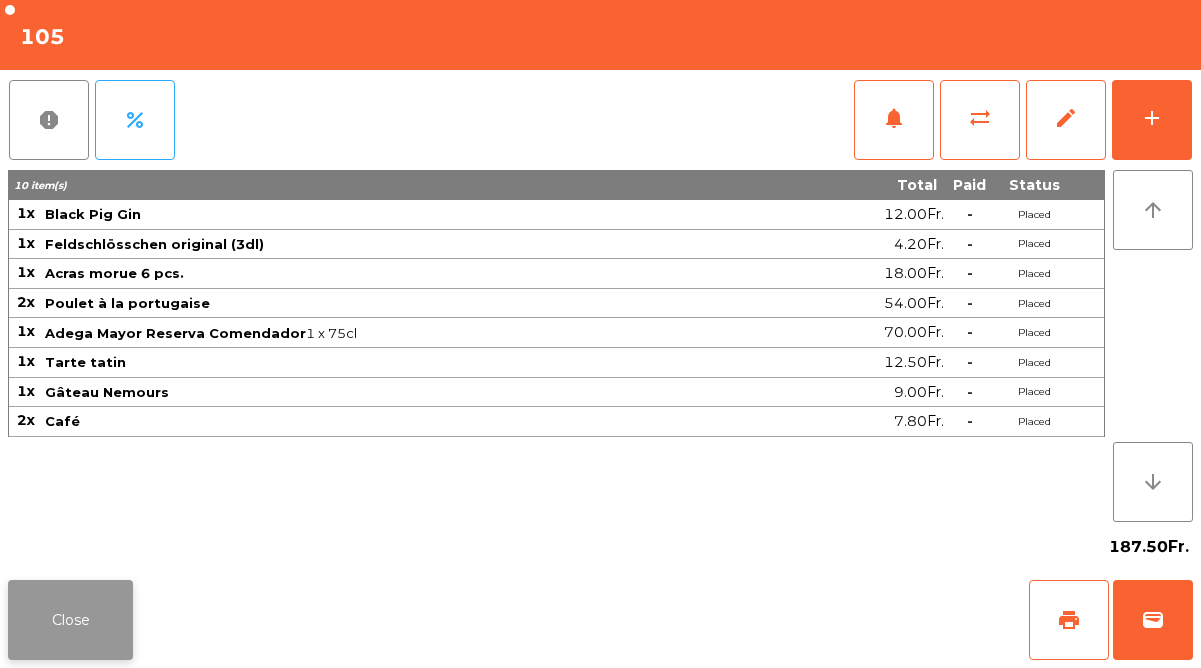 click on "Close" 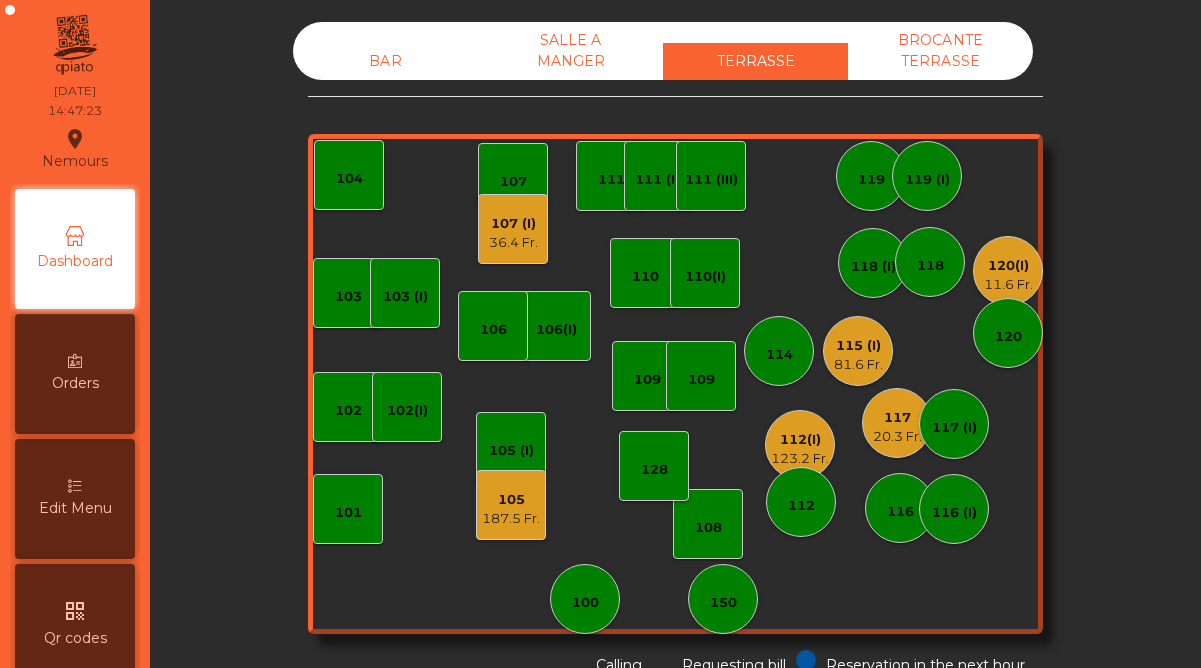click on "187.5 Fr." 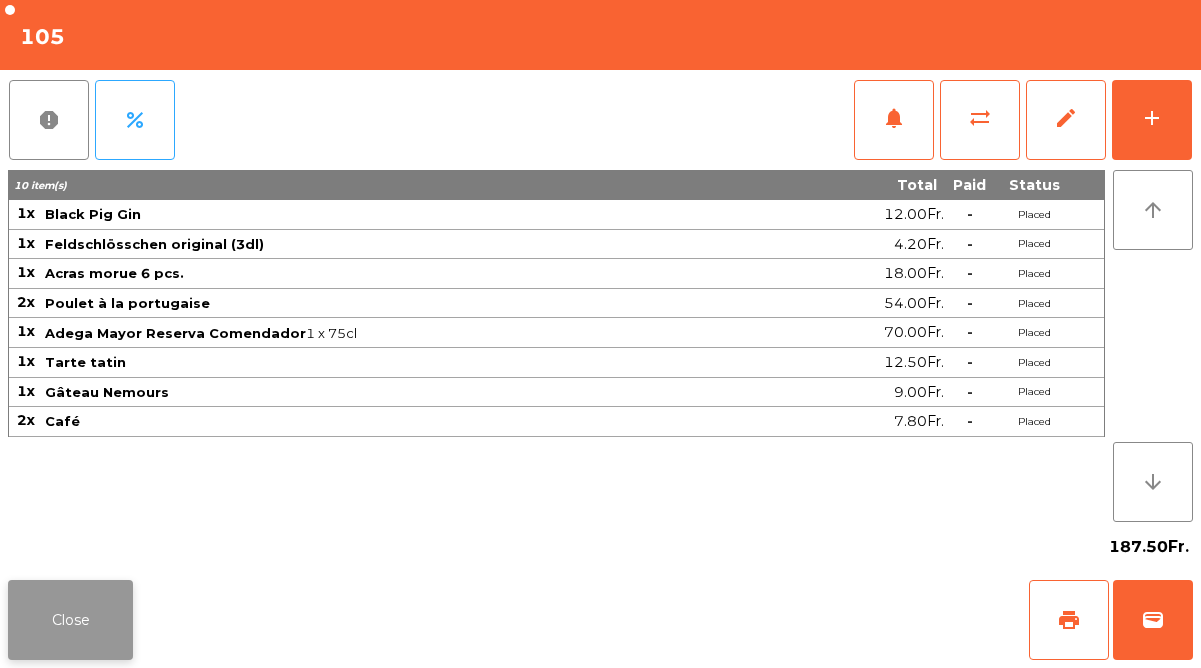 click on "Close" 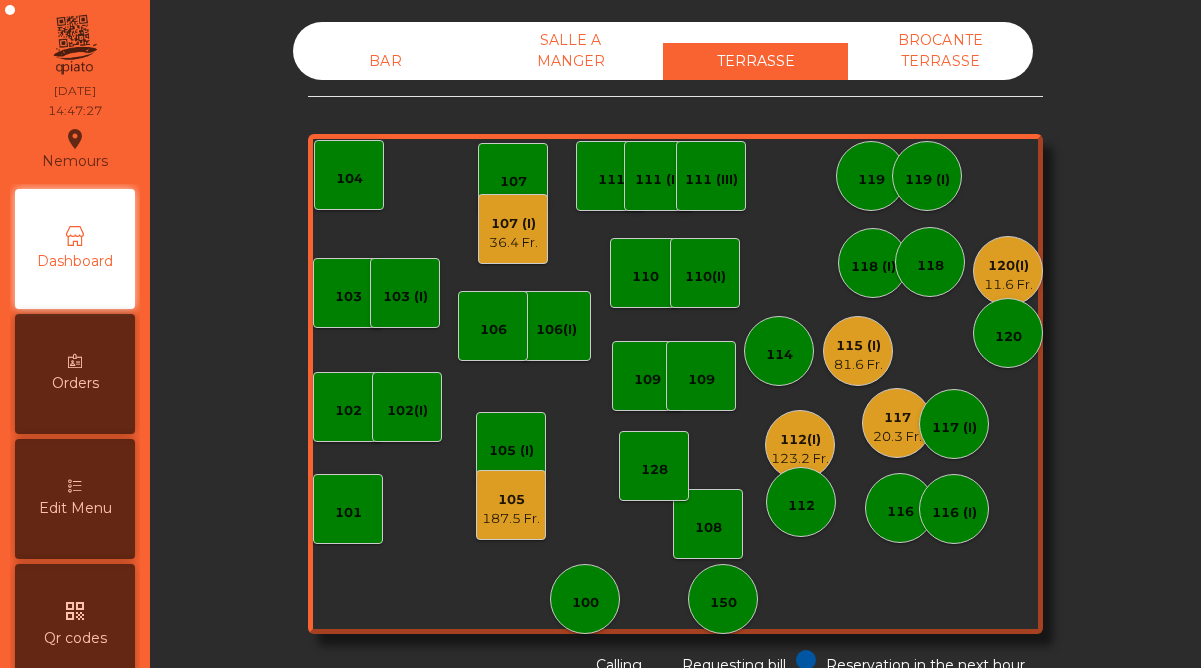 click on "123.2 Fr." 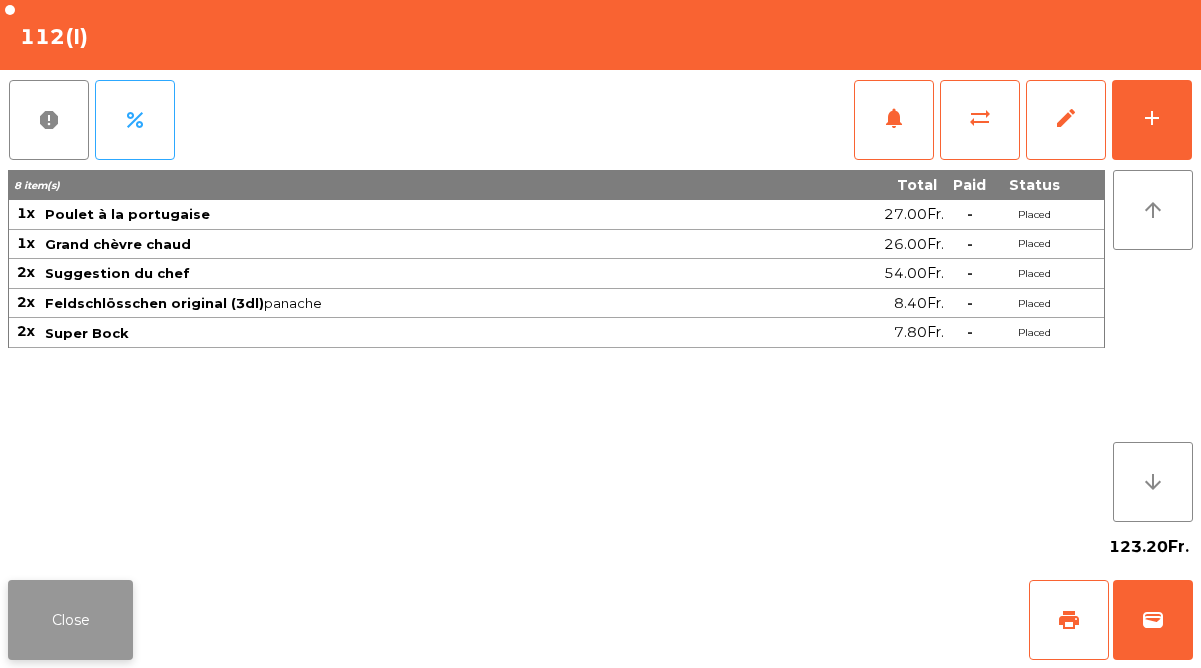 click on "Close" 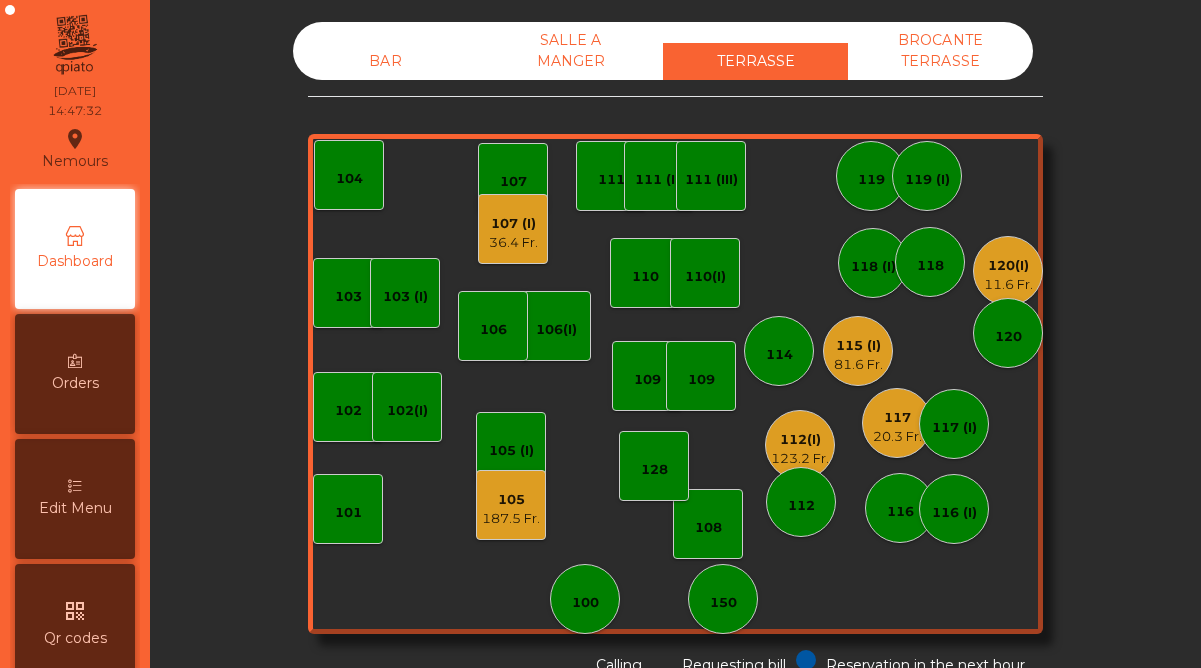 click on "81.6 Fr." 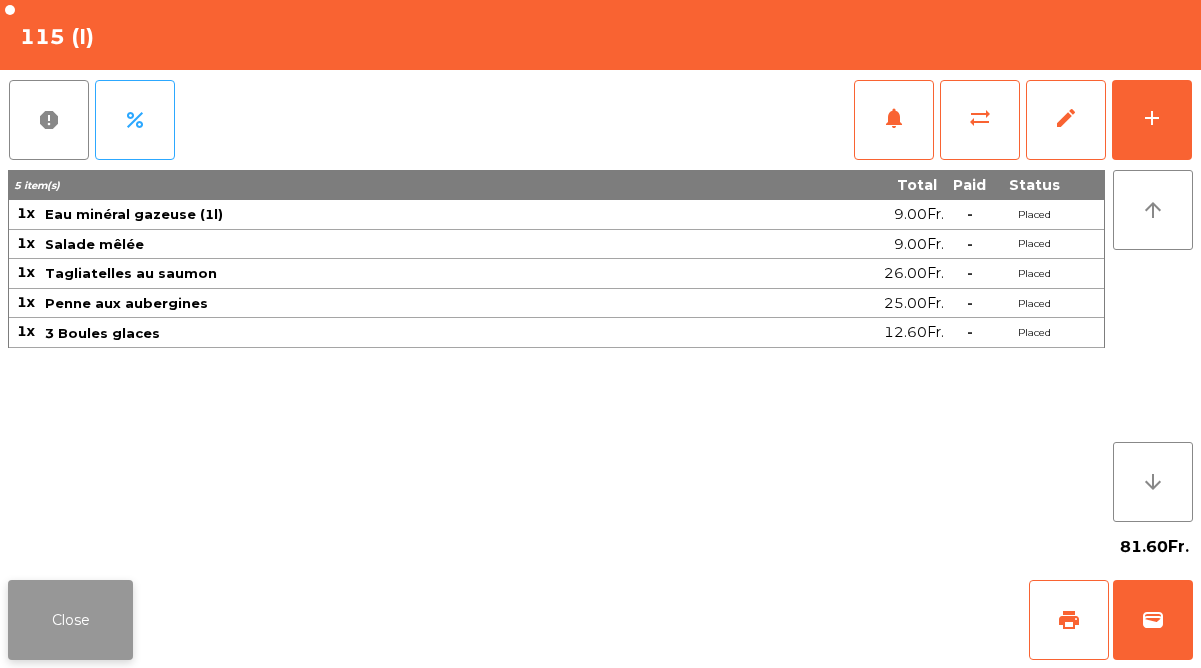 click on "Close" 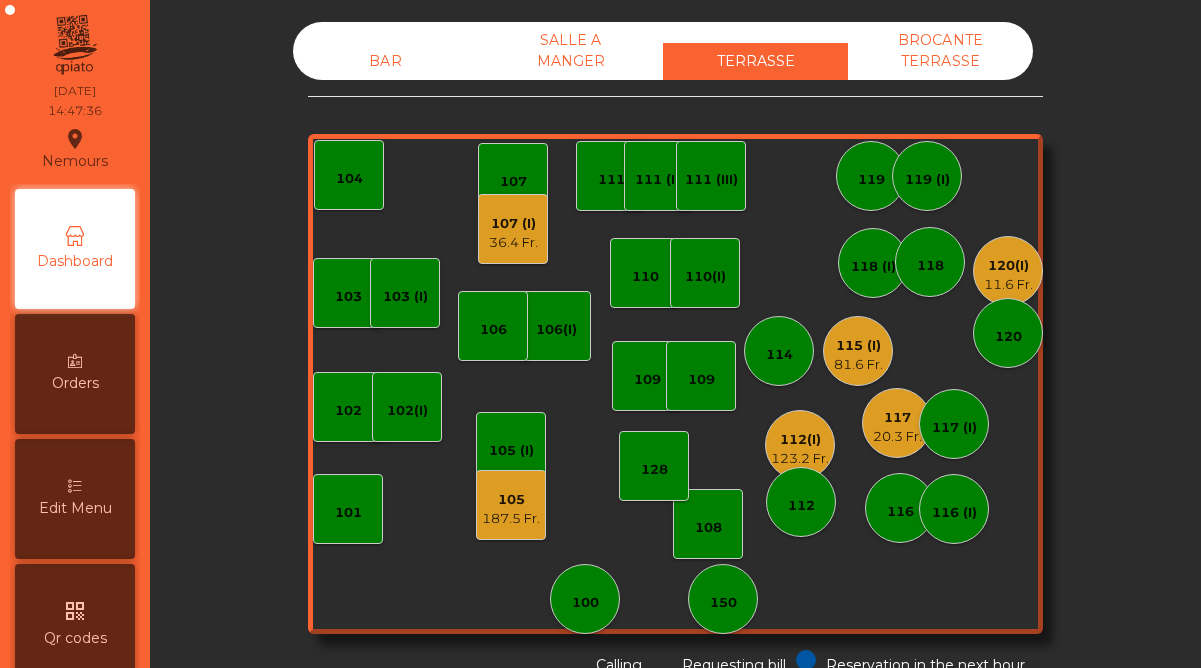 click on "117" 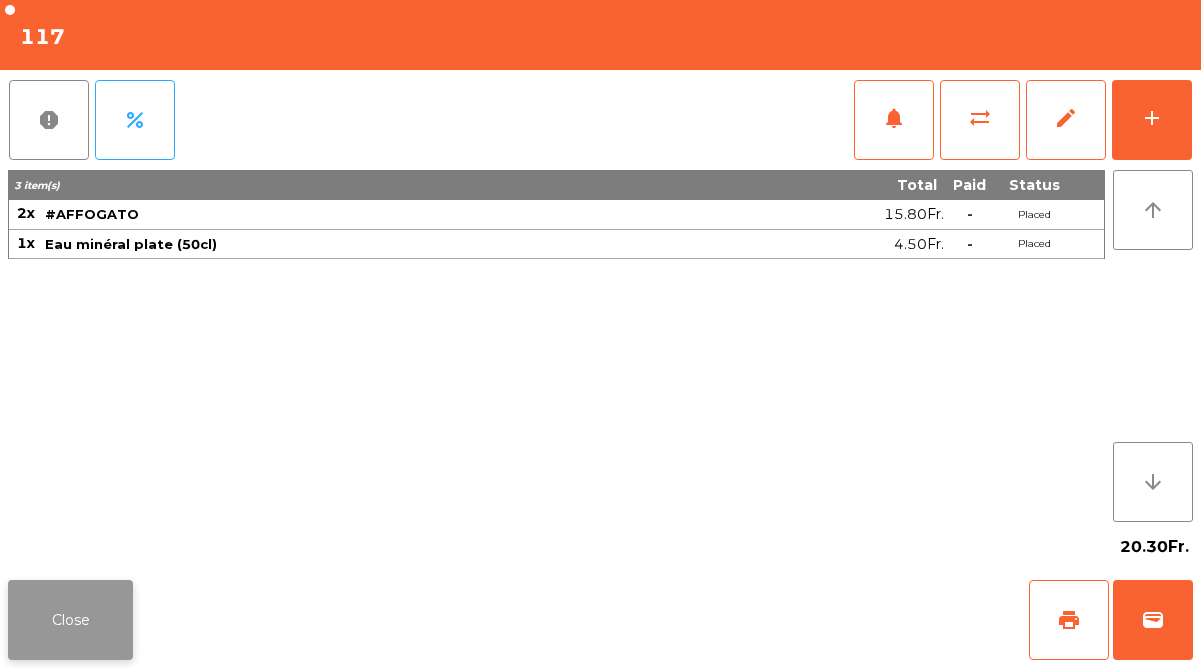 click on "Close" 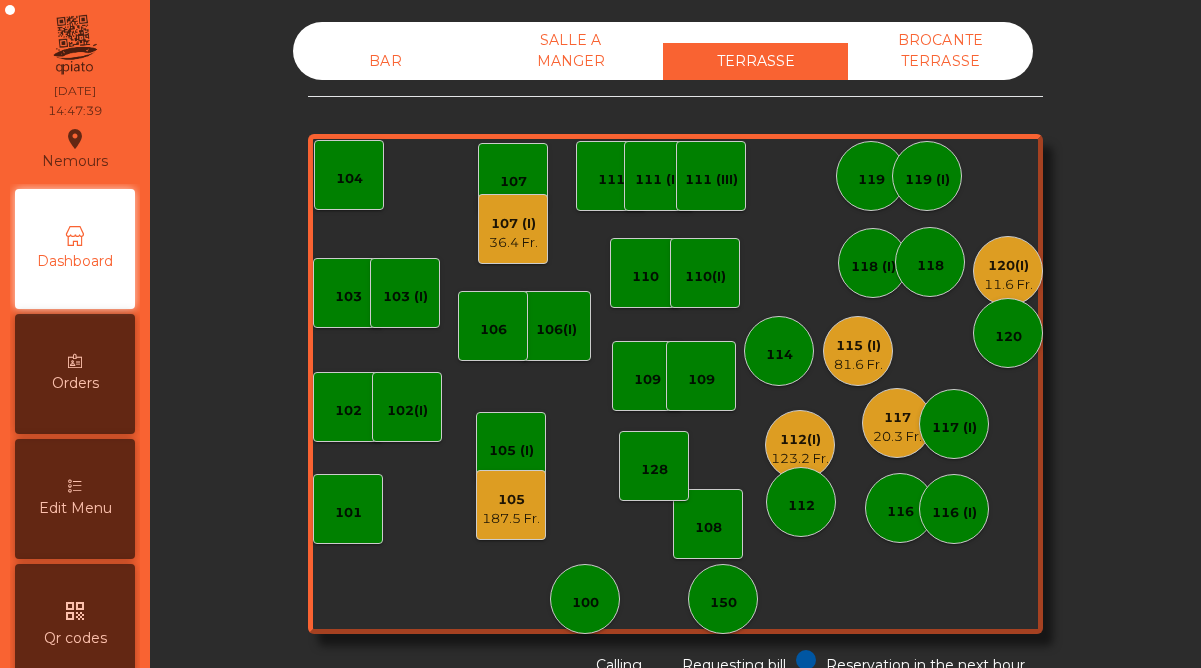 click on "120(I)" 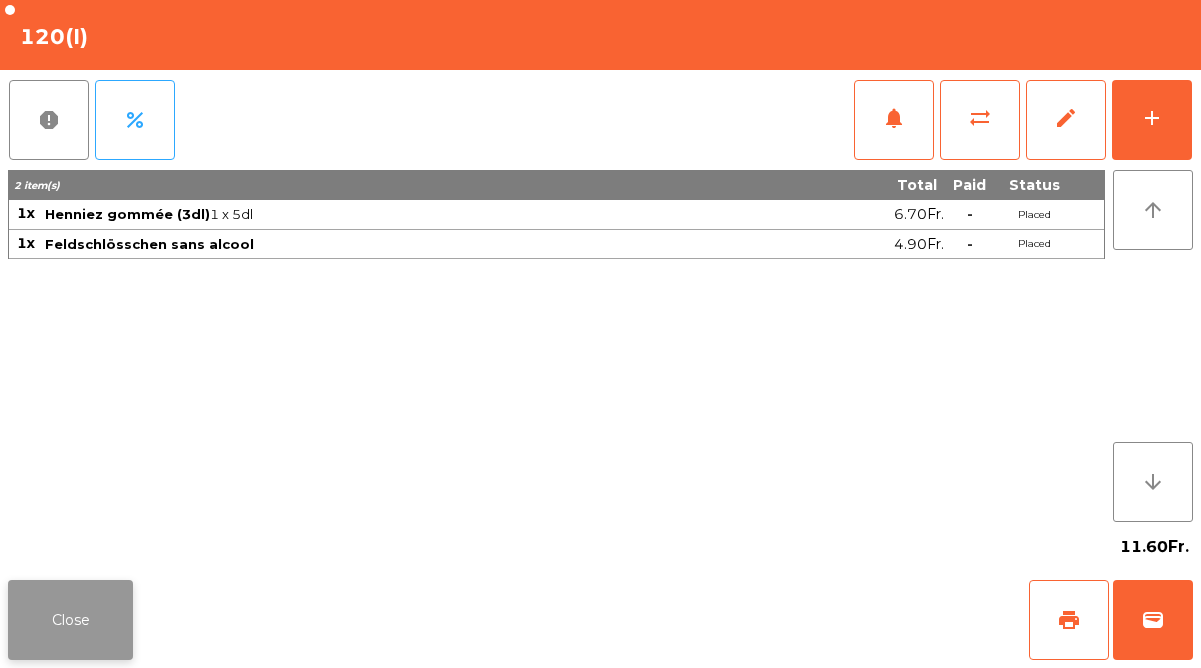click on "Close" 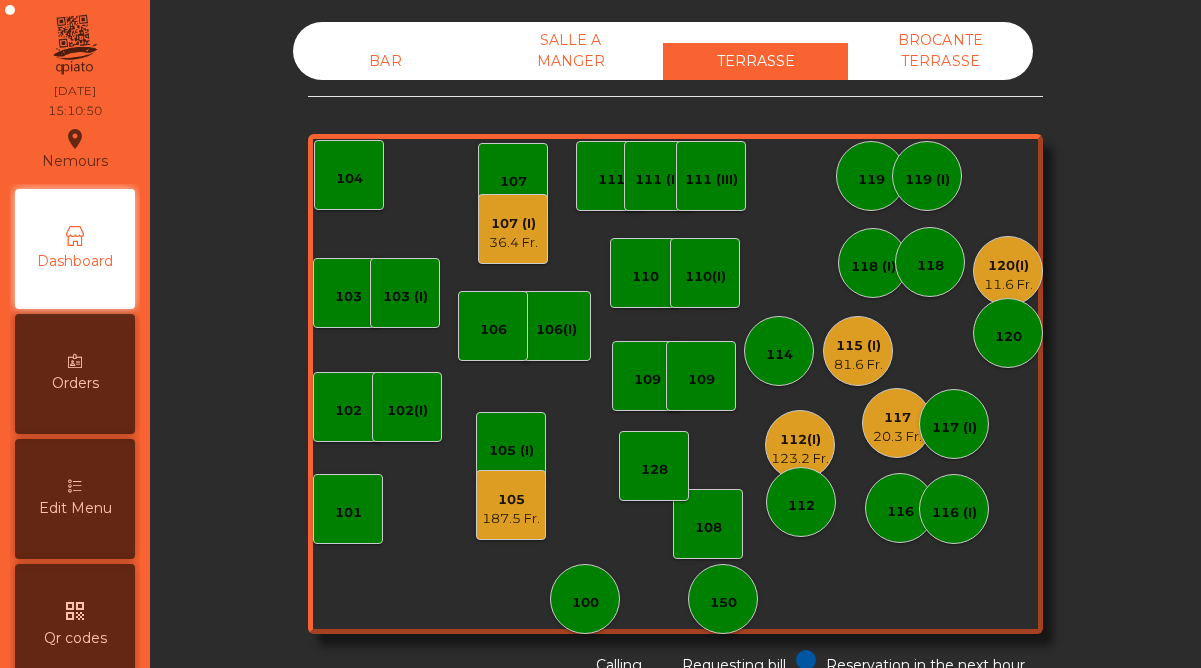 click on "36.4 Fr." 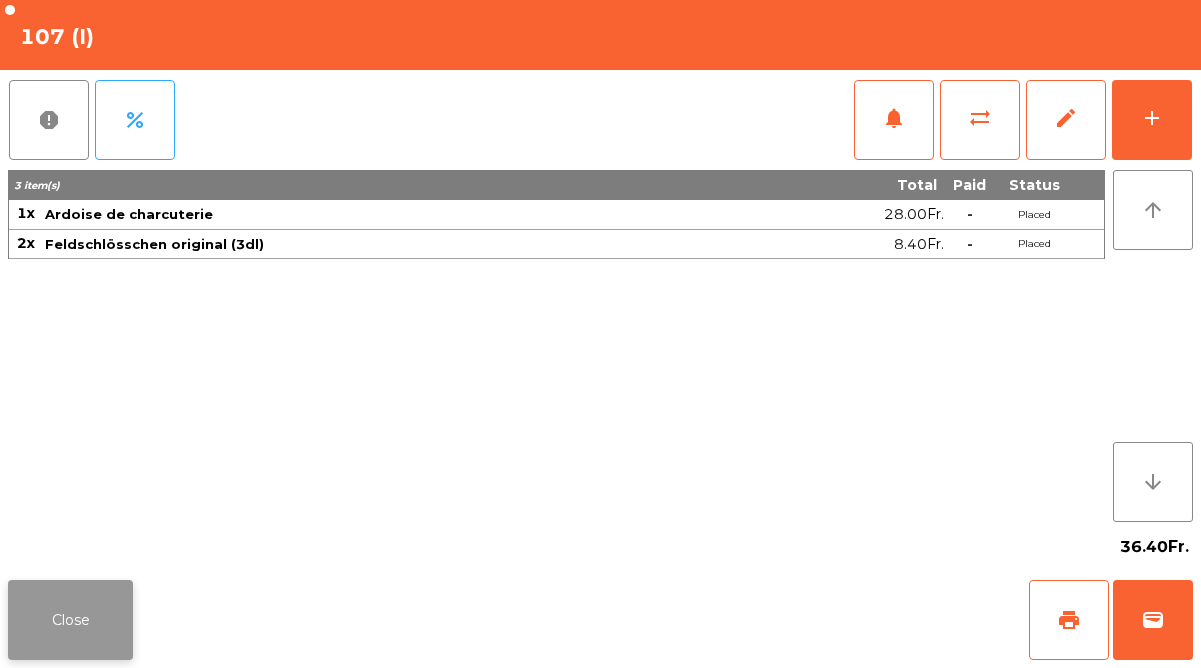 click on "Close" 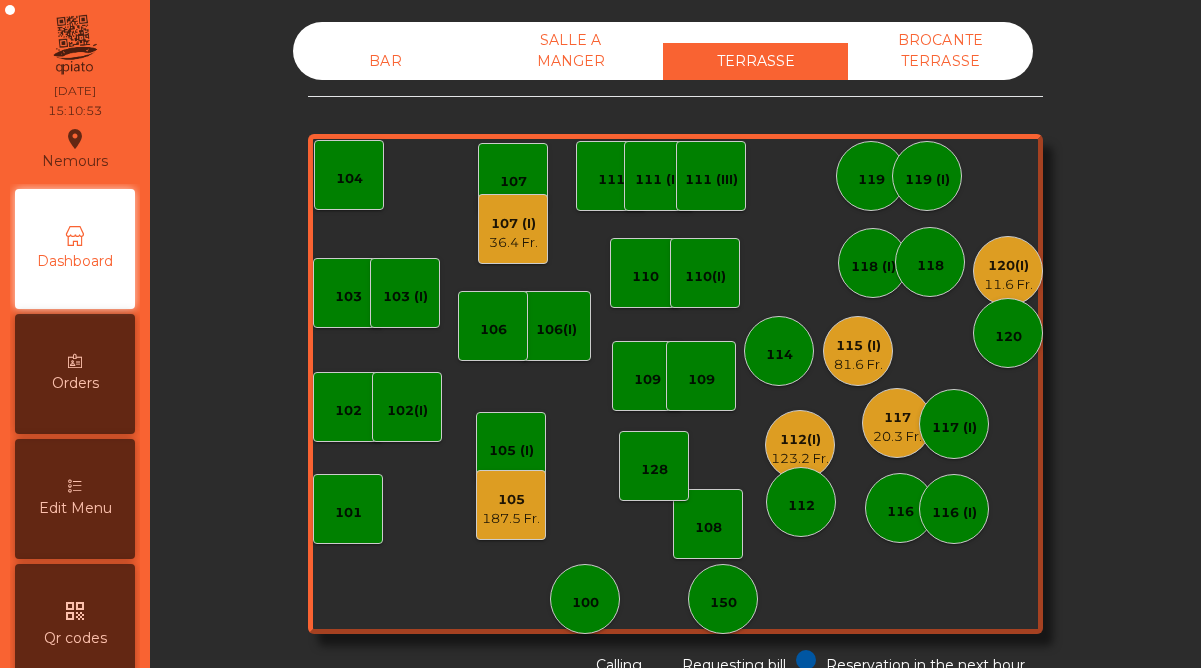 click on "105" 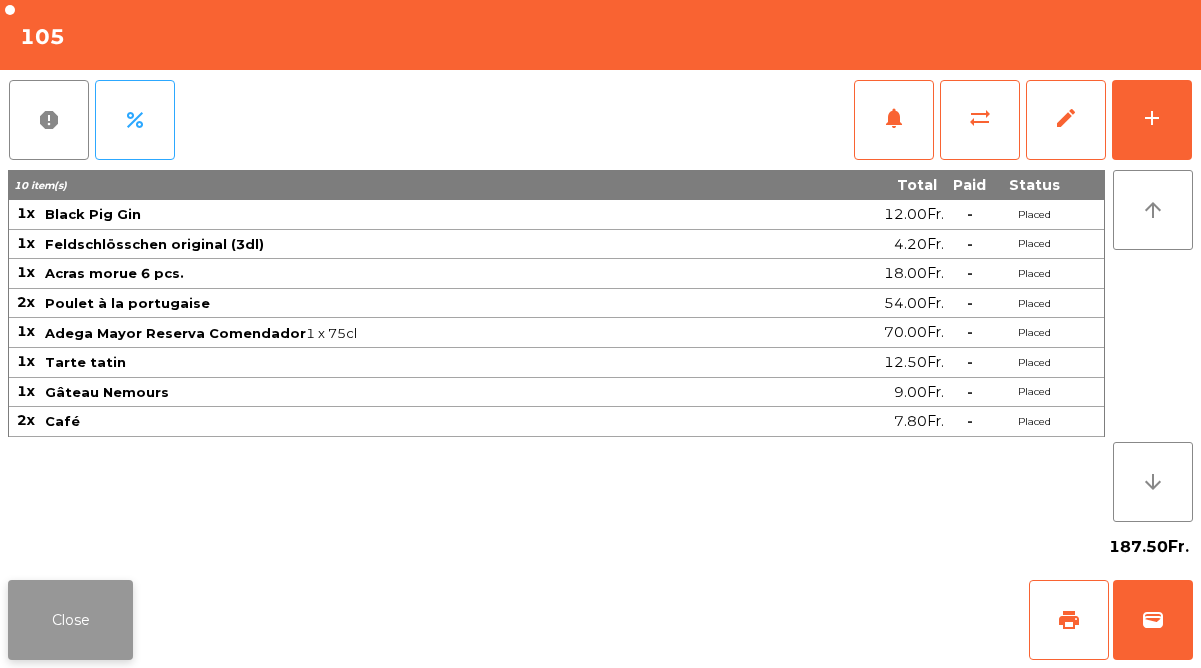 click on "Close" 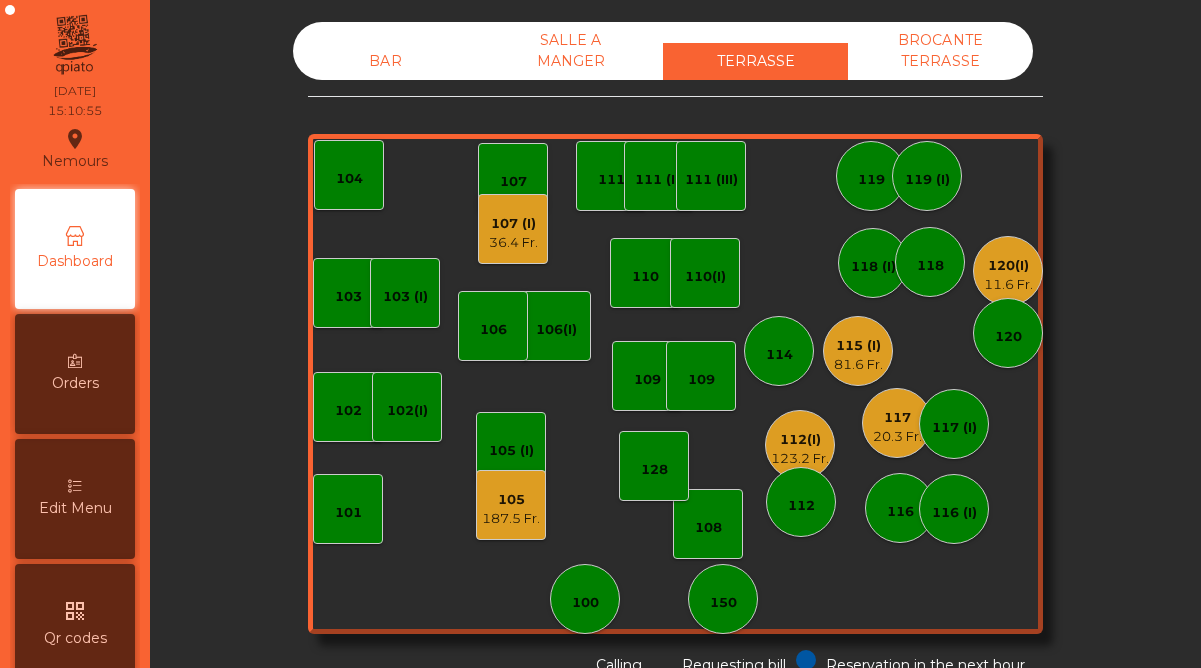 click on "11.6 Fr." 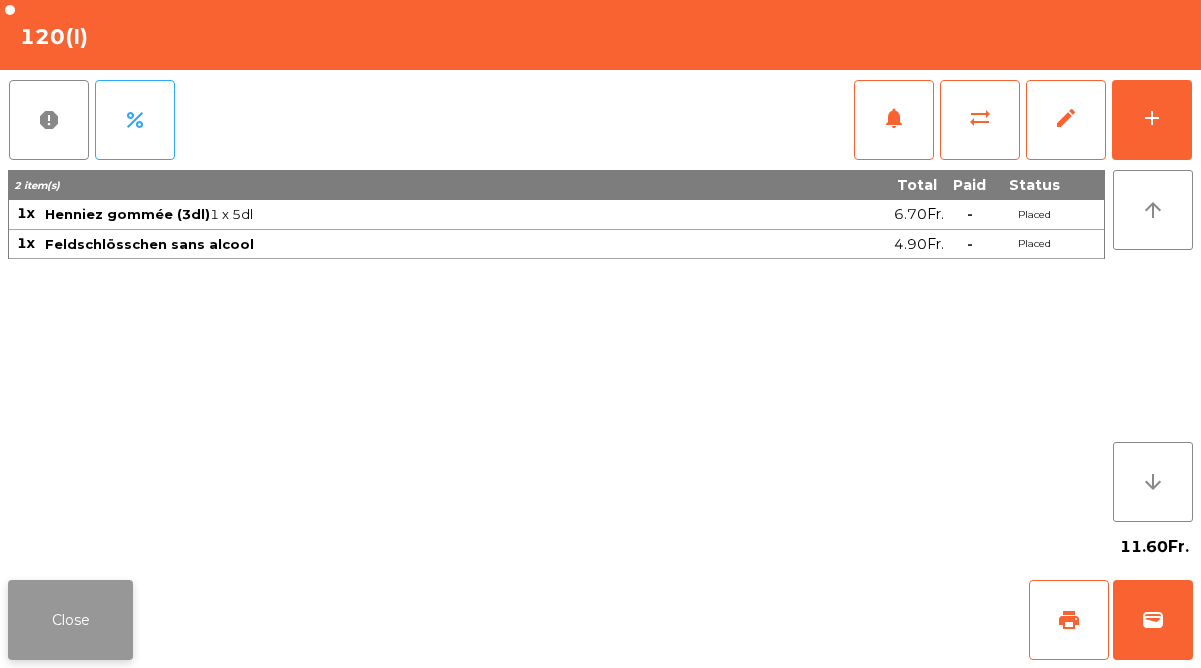click on "Close" 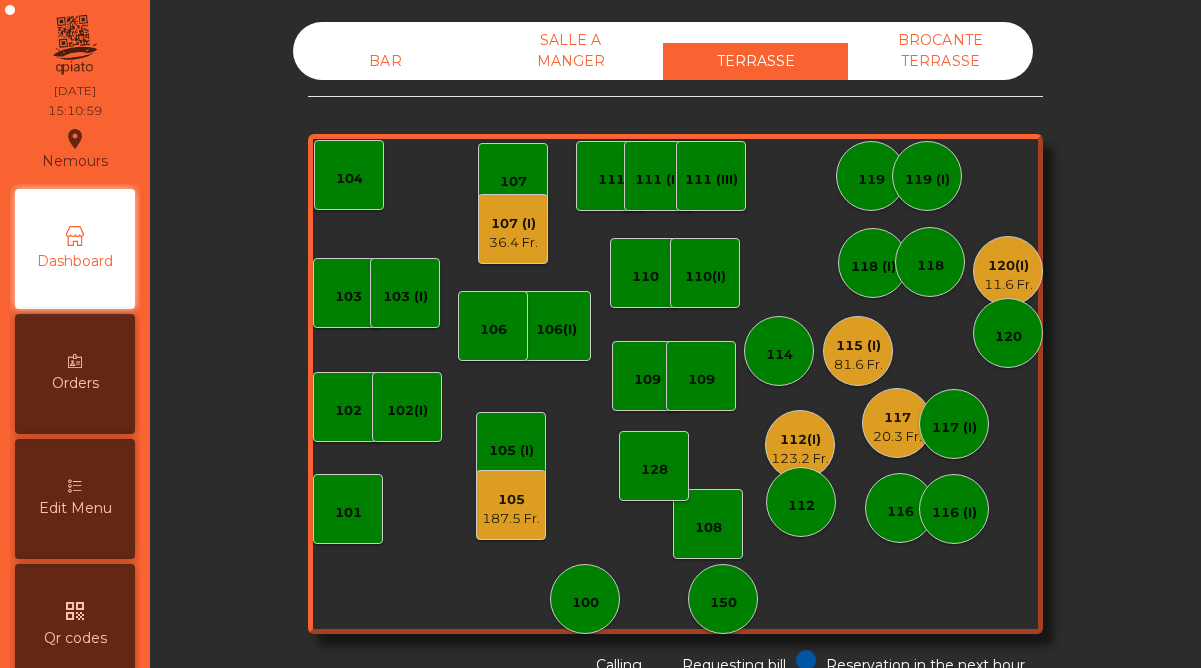 click on "112(I)" 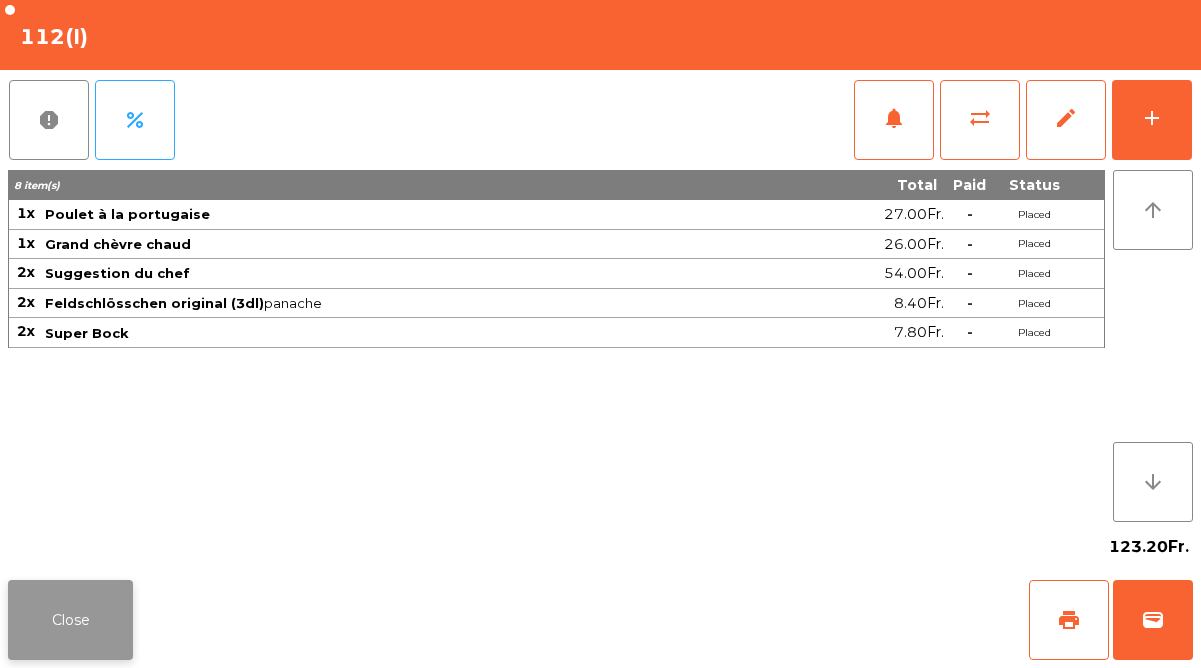 click on "Close" 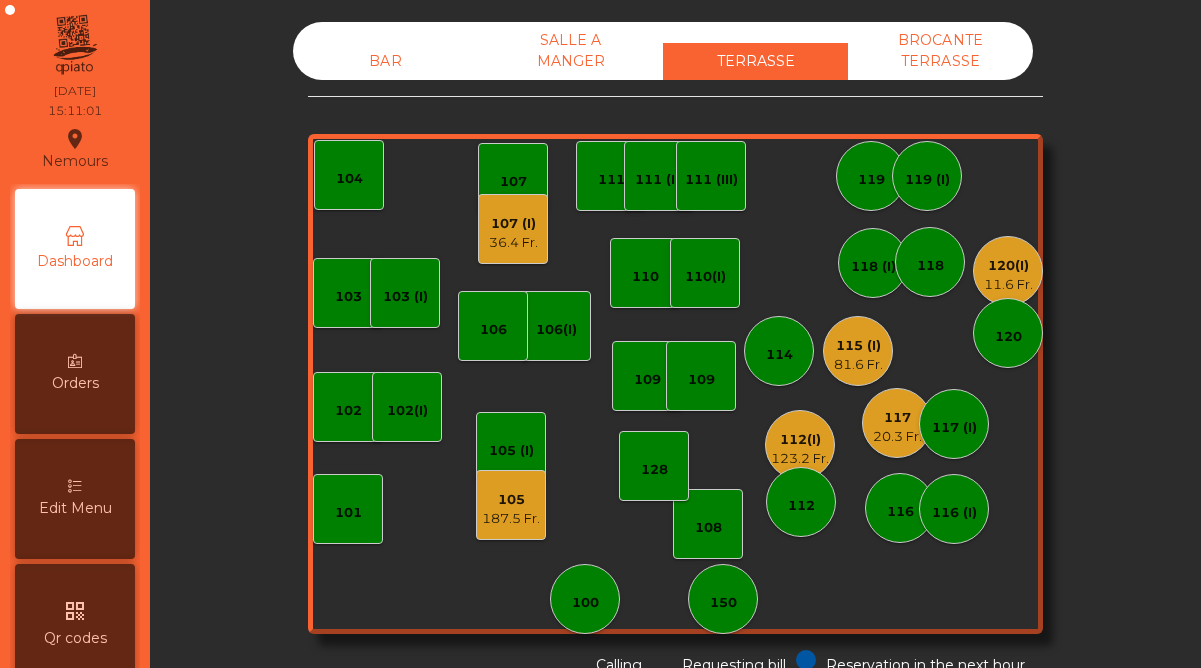 click on "117" 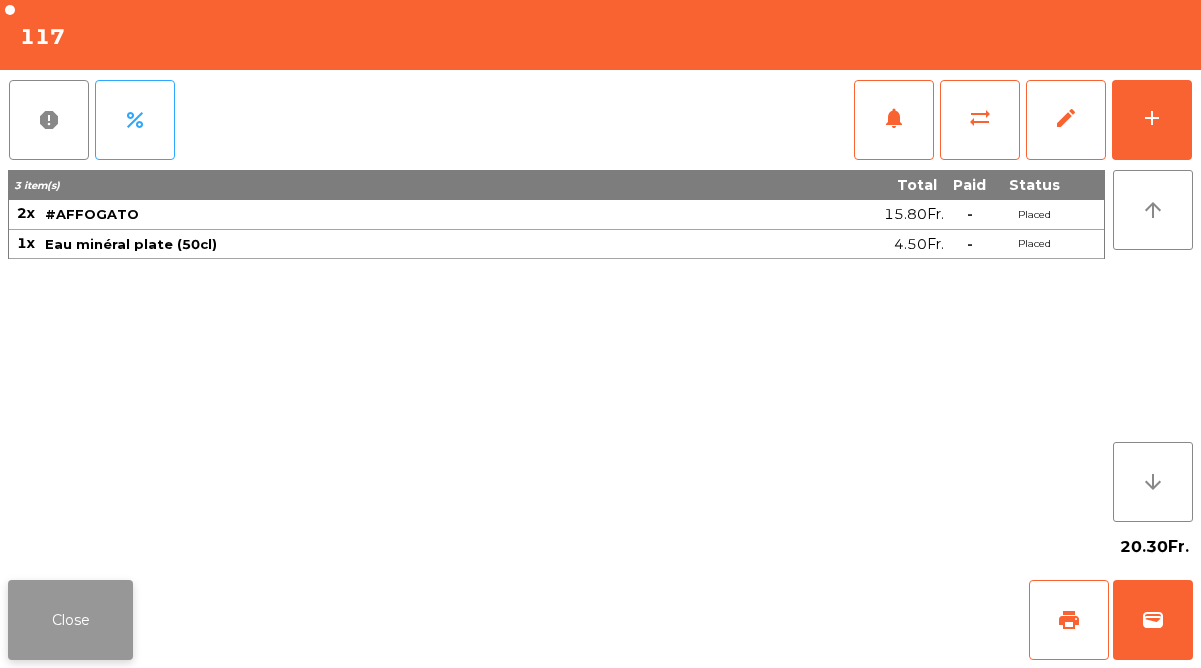 click on "Close" 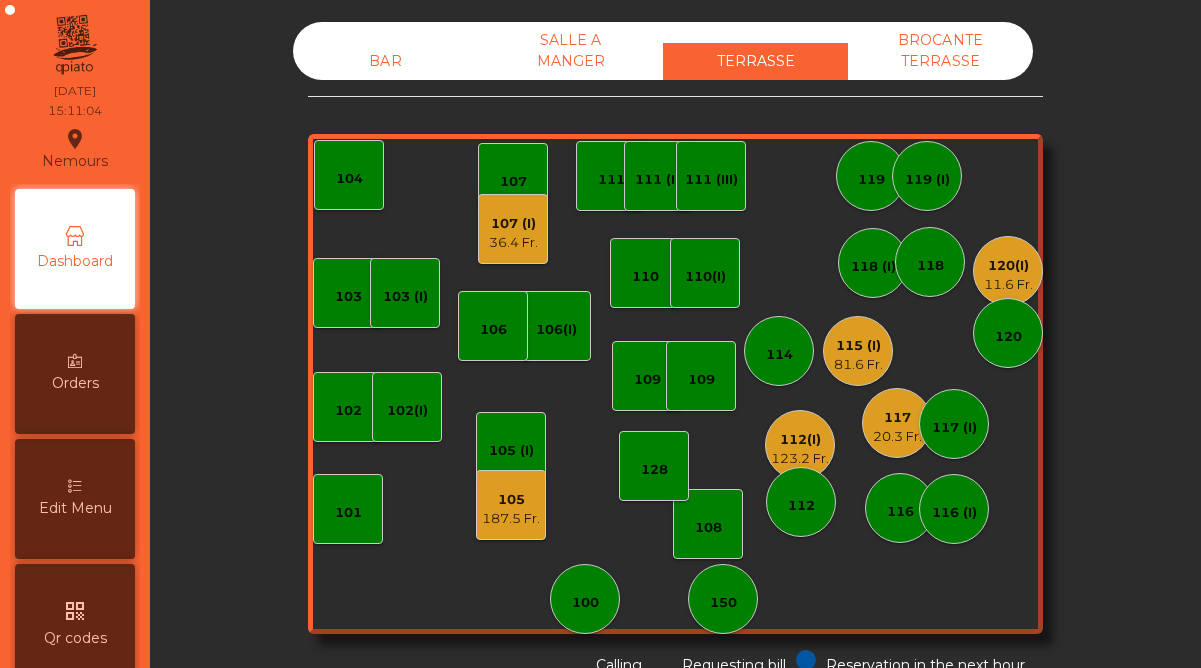 click on "81.6 Fr." 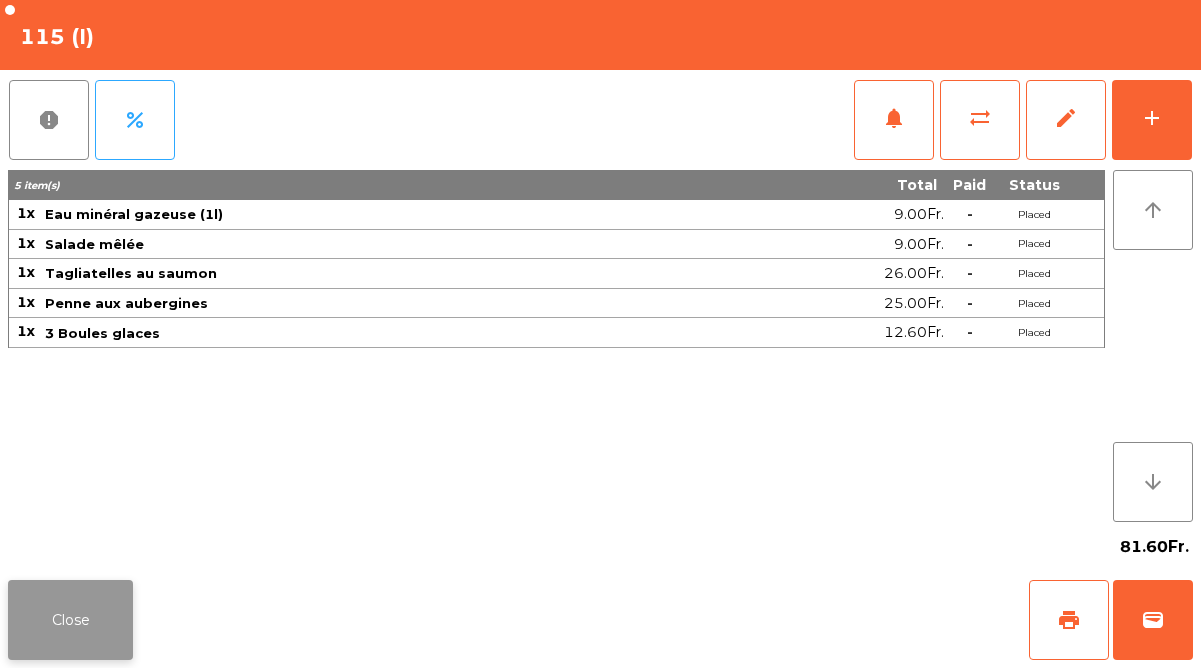 click on "Close" 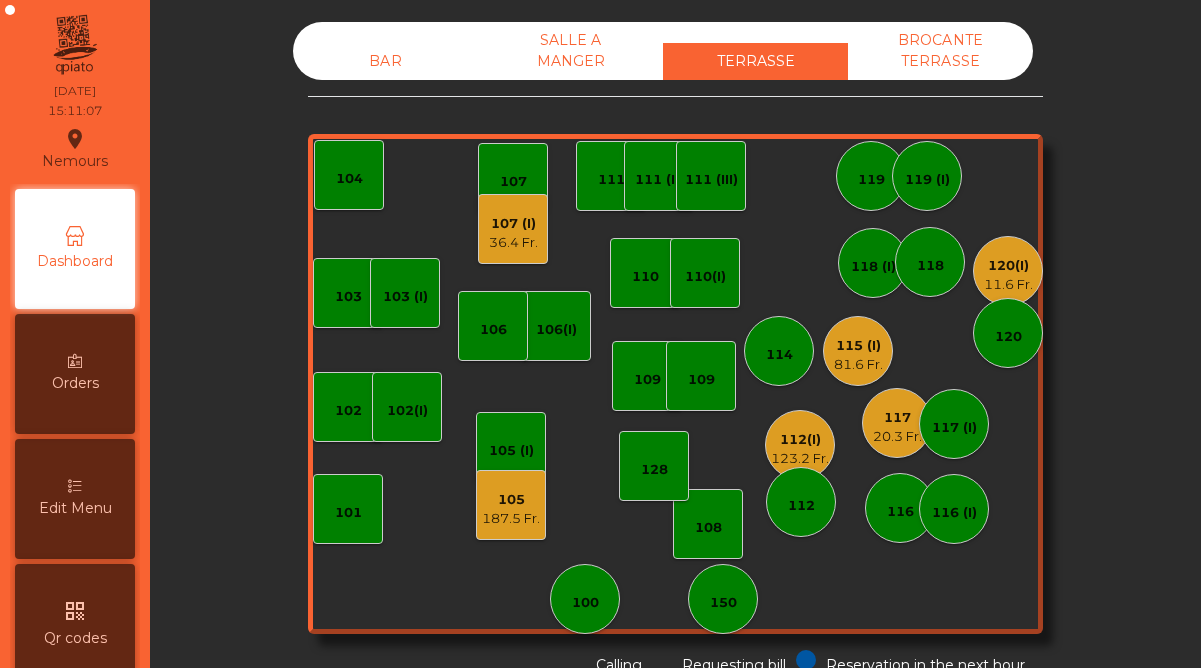scroll, scrollTop: 1031, scrollLeft: 0, axis: vertical 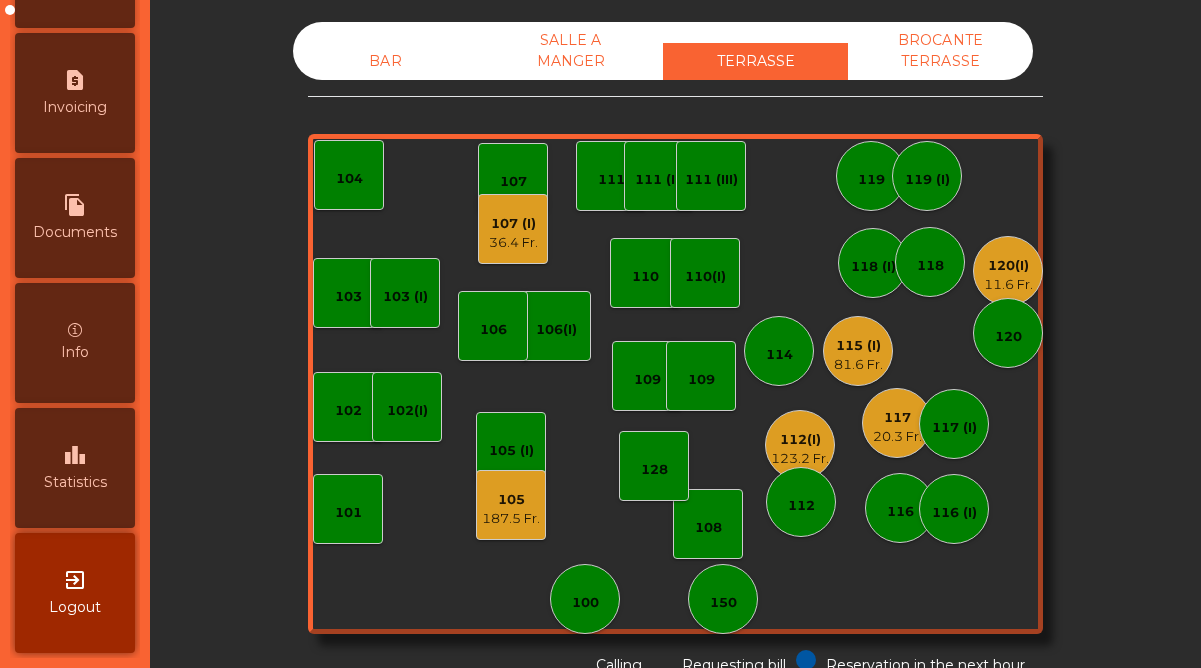 click on "Statistics" at bounding box center (75, 482) 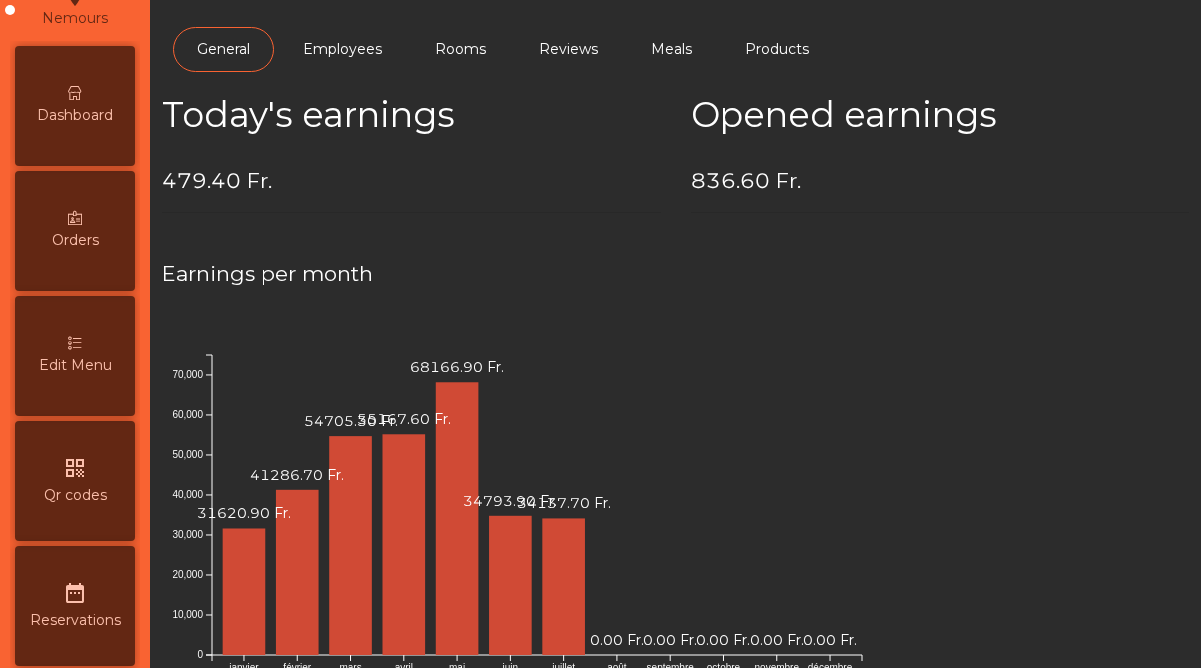 scroll, scrollTop: 0, scrollLeft: 0, axis: both 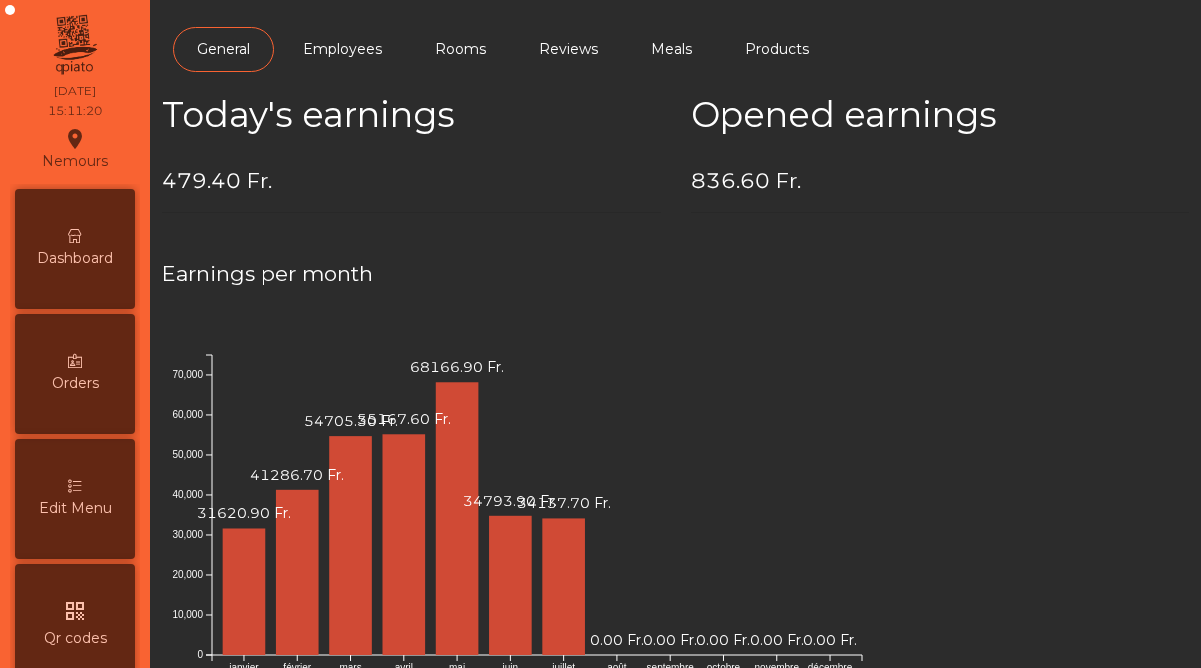 click at bounding box center (75, 236) 